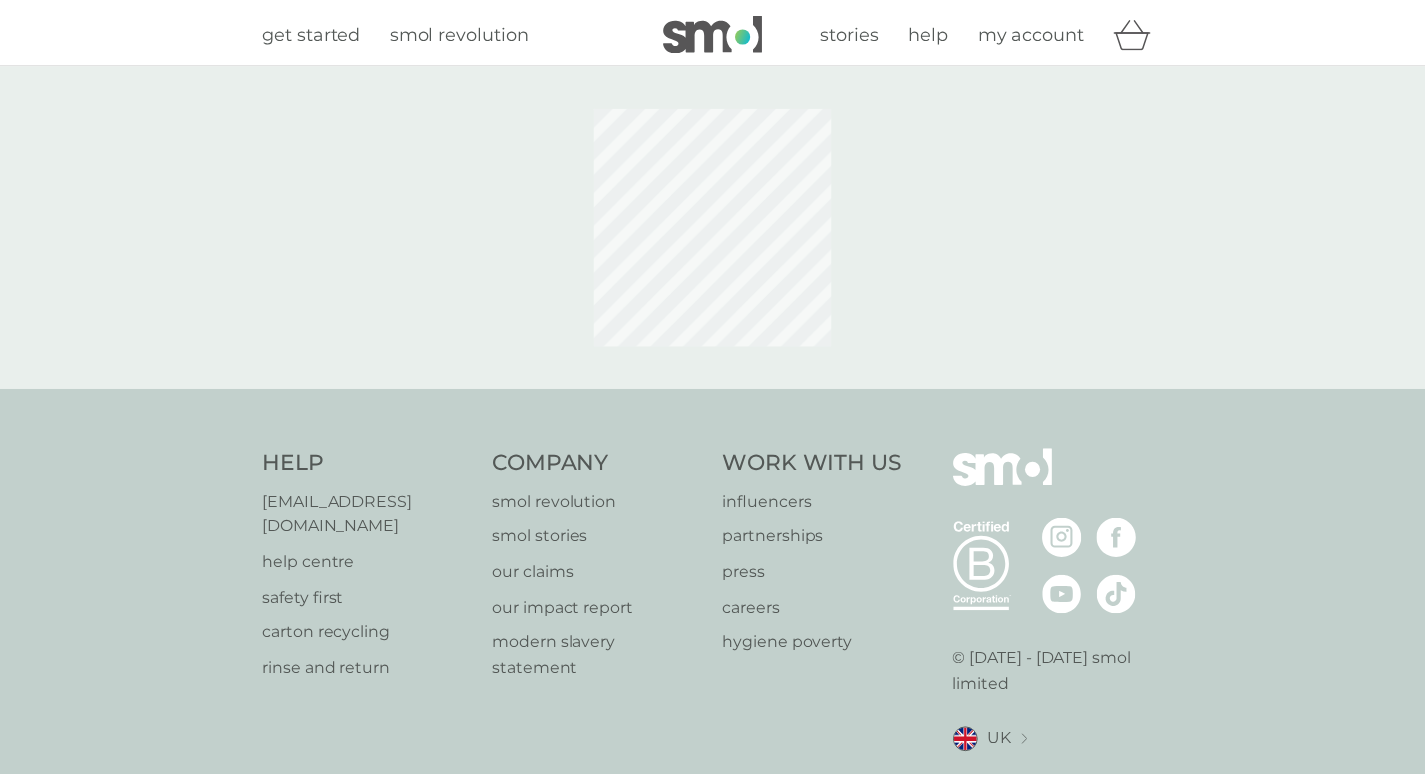 scroll, scrollTop: 0, scrollLeft: 0, axis: both 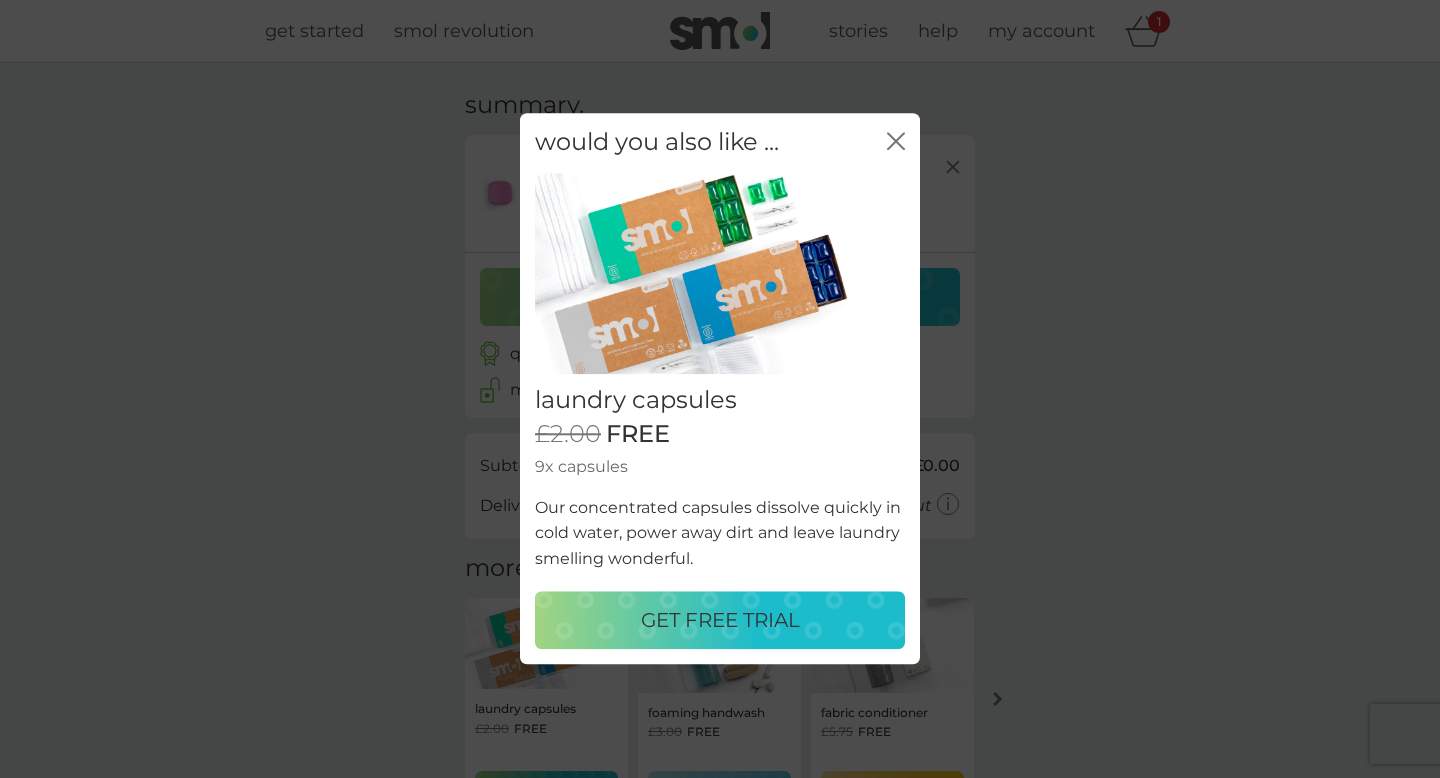 click on "close" 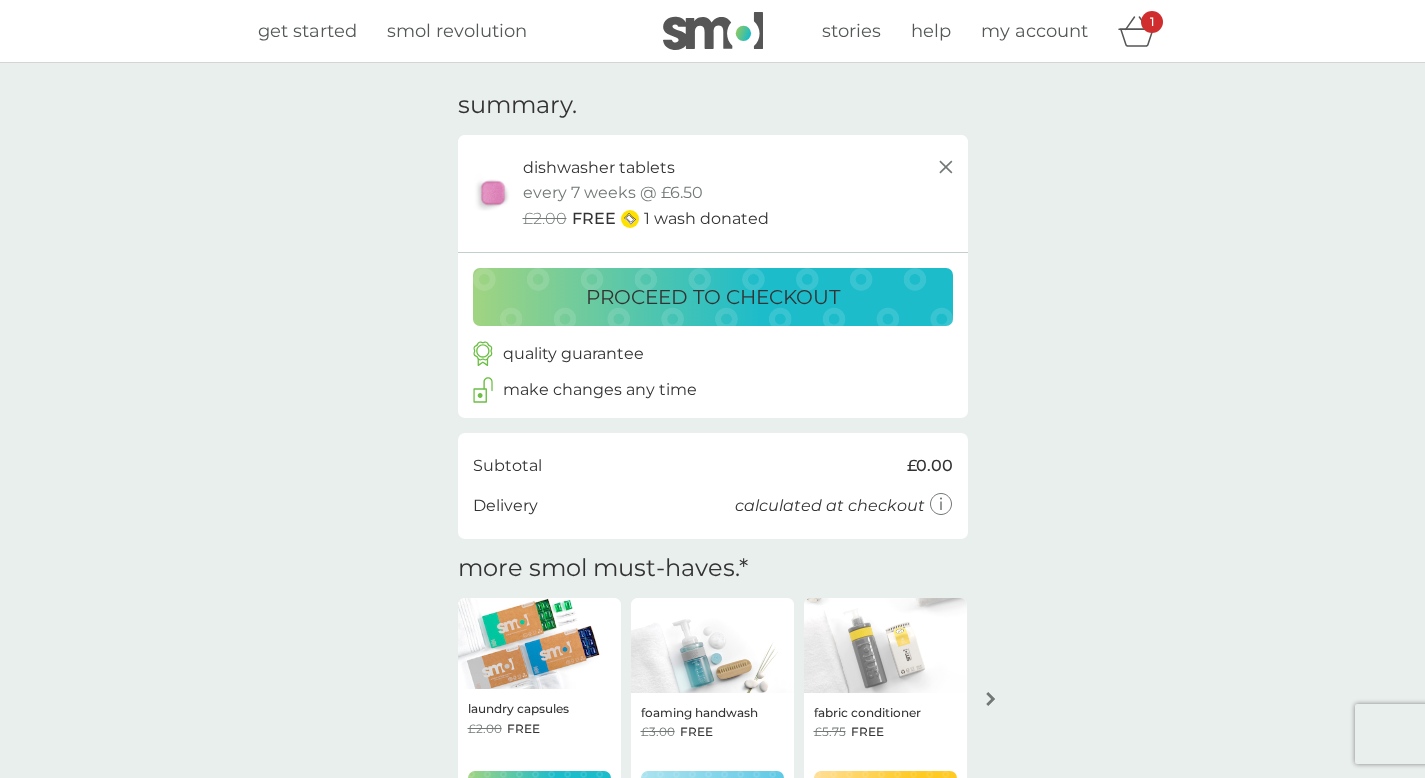 scroll, scrollTop: 0, scrollLeft: 0, axis: both 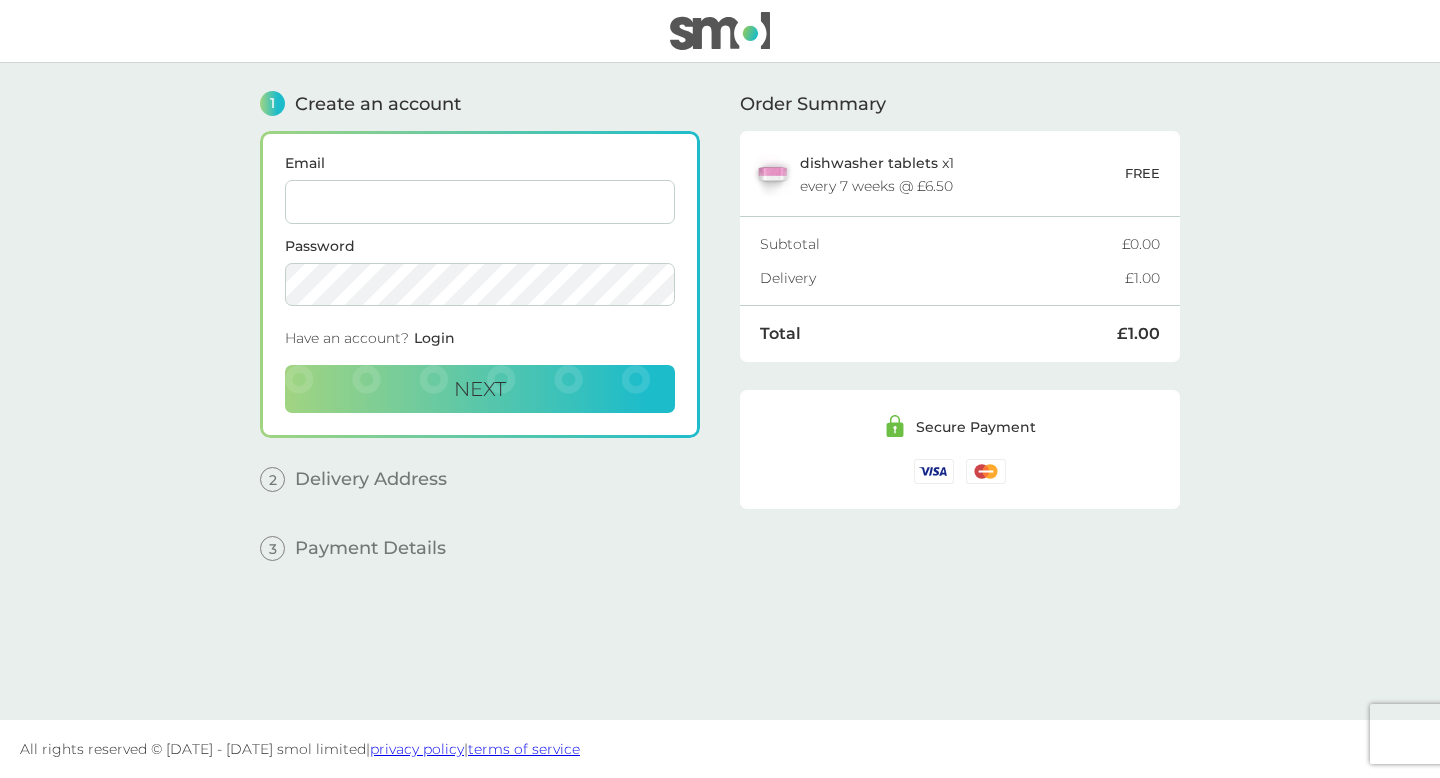 click on "Email" at bounding box center [480, 202] 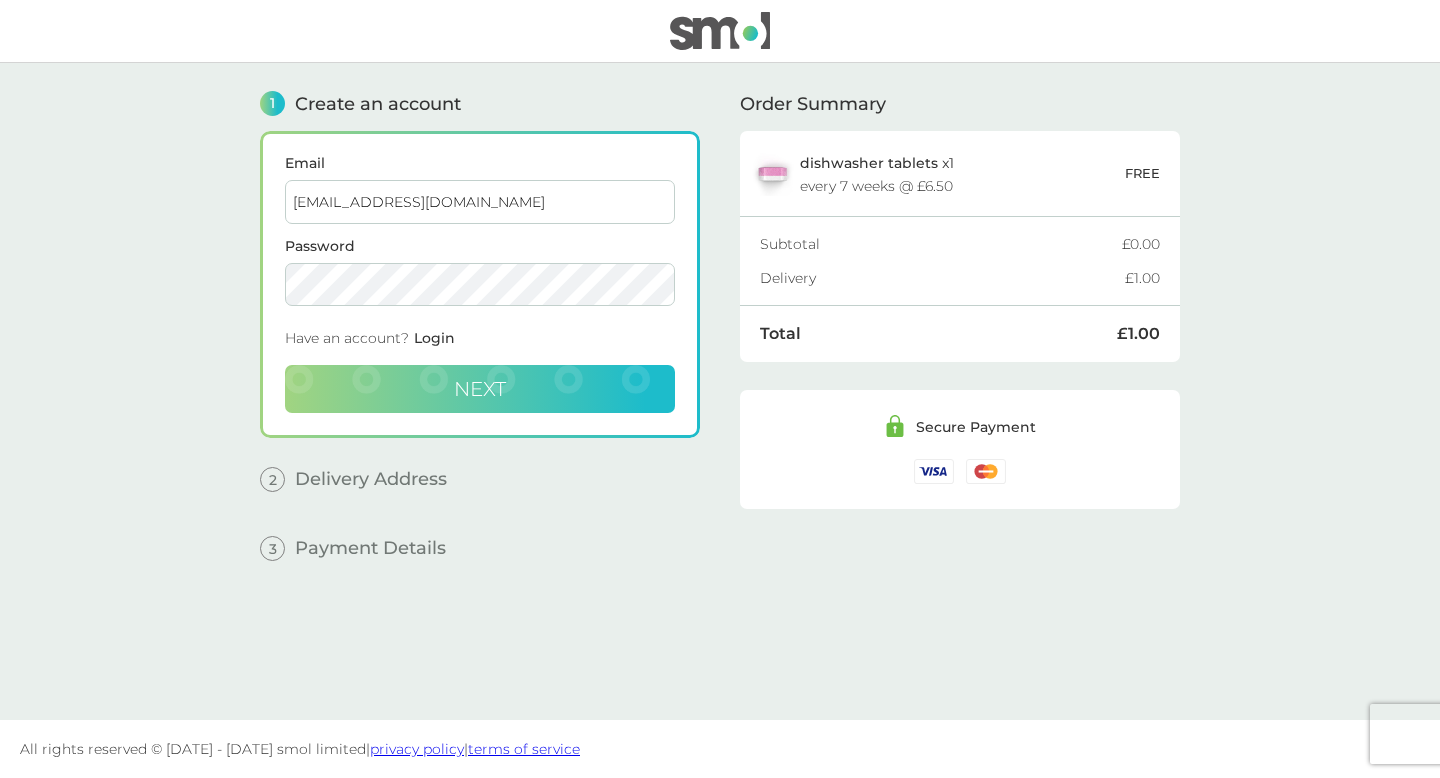 click on "Next" at bounding box center (480, 389) 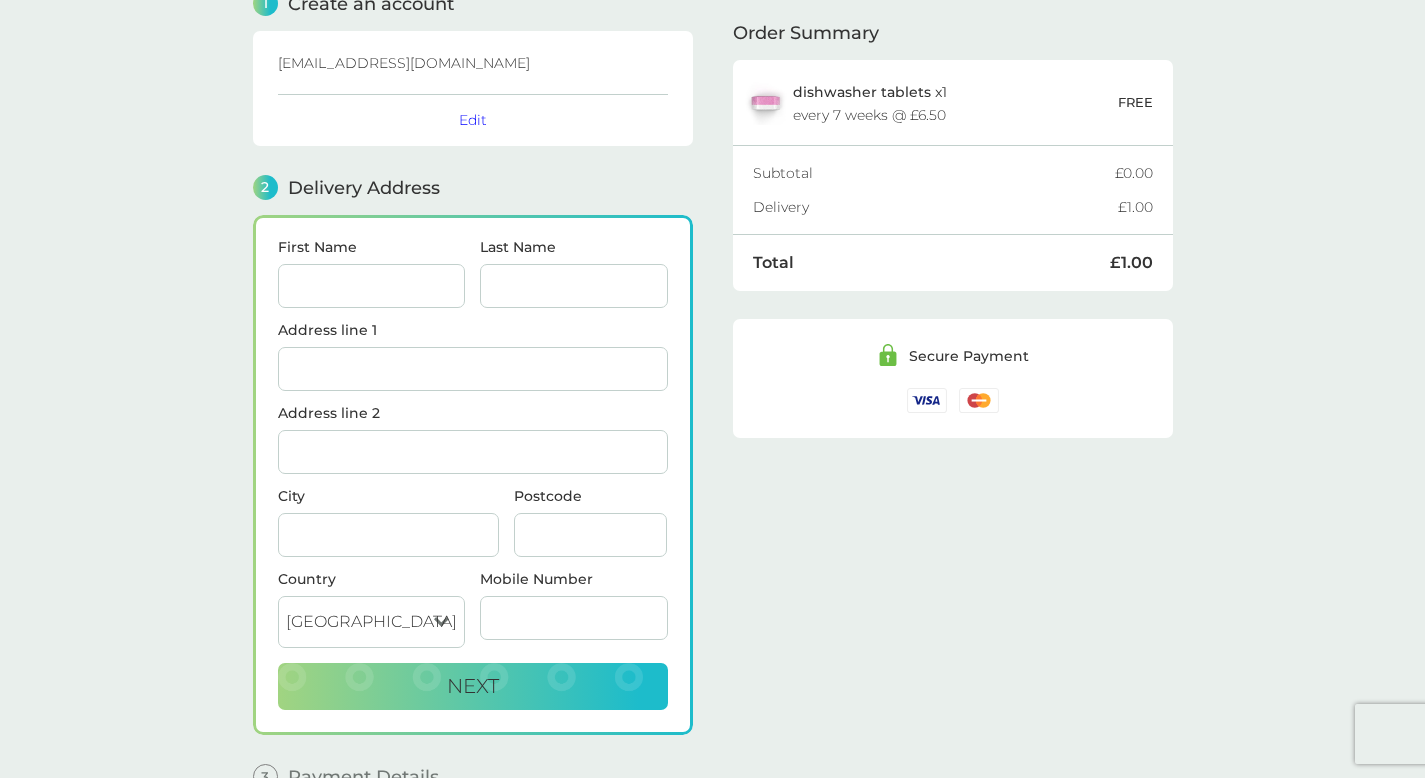 scroll, scrollTop: 210, scrollLeft: 0, axis: vertical 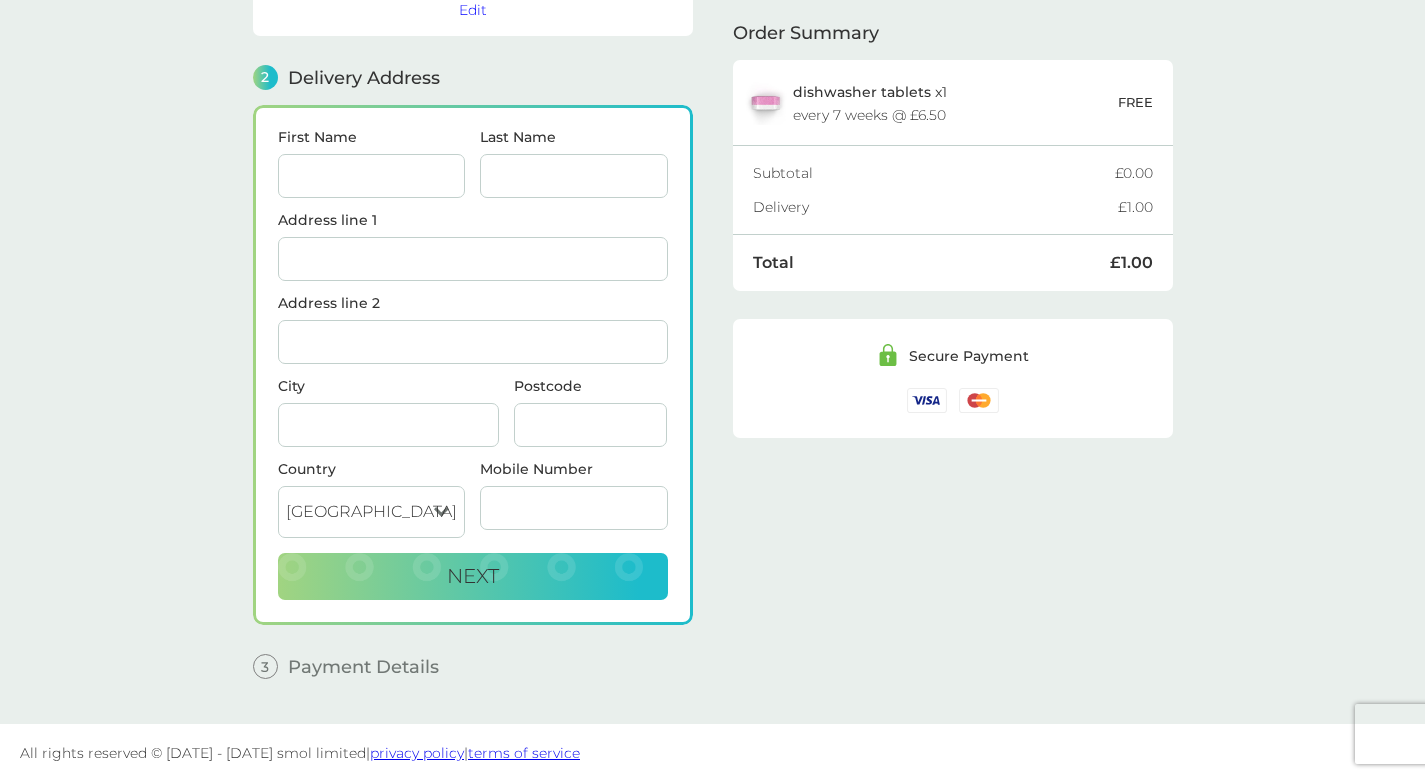 click on "First Name" at bounding box center (372, 176) 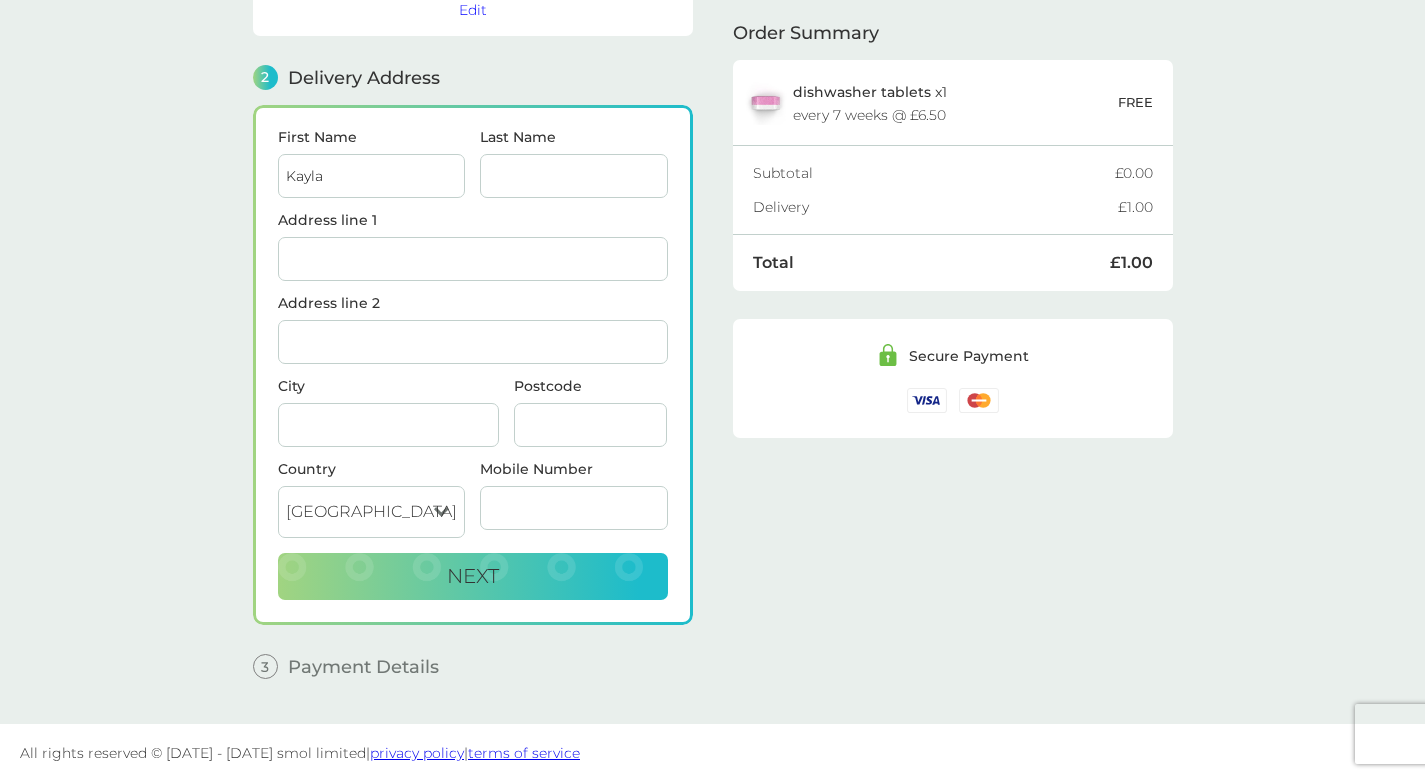 type on "Kayla" 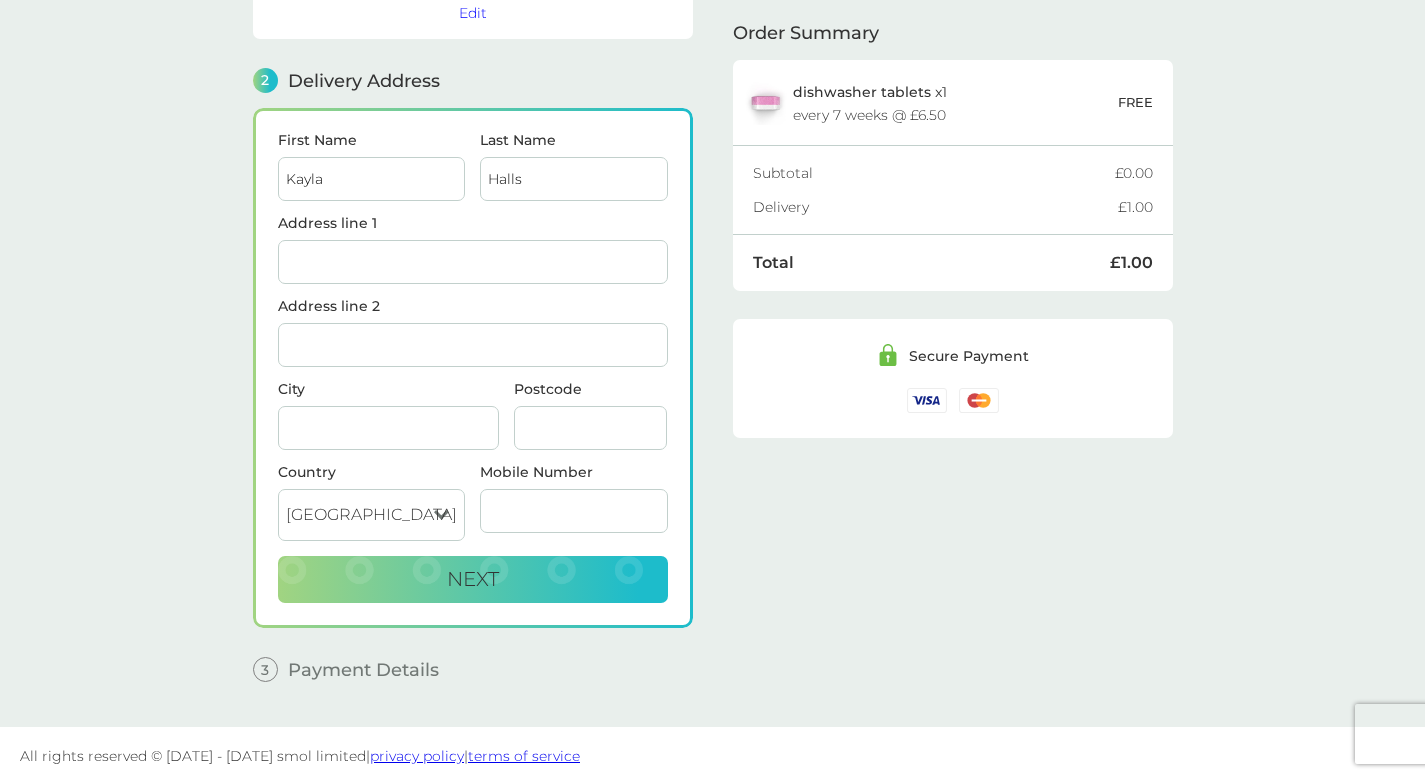 scroll, scrollTop: 210, scrollLeft: 0, axis: vertical 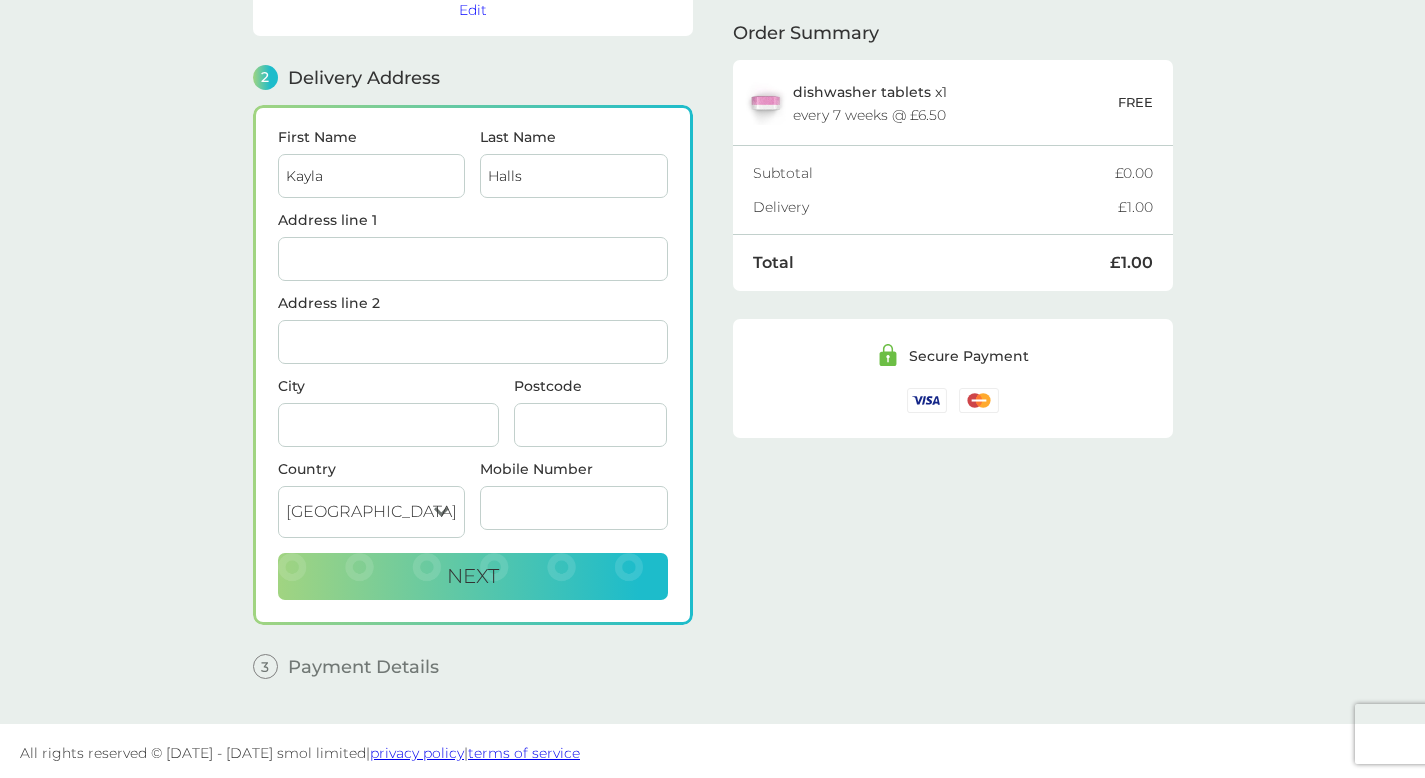 type on "Halls" 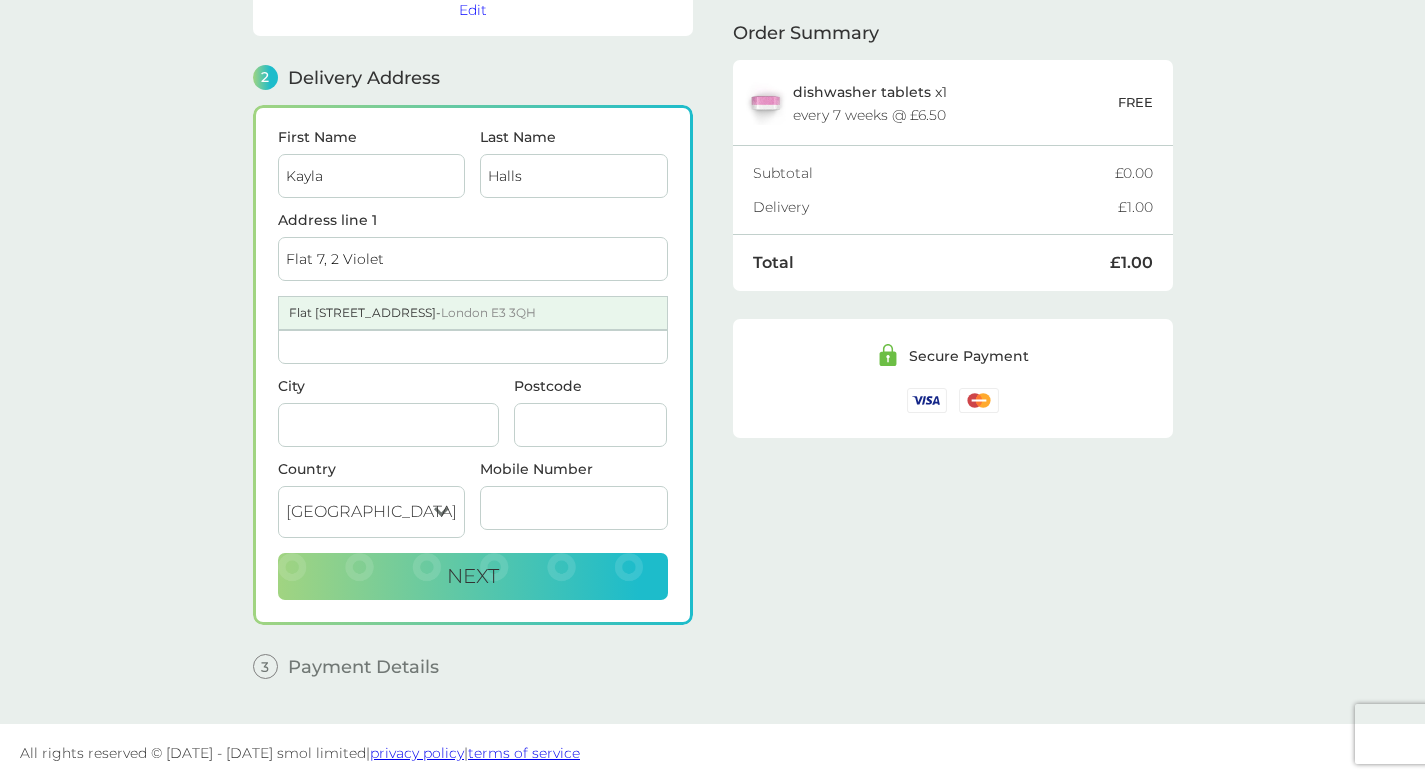 click on "Flat [STREET_ADDRESS]" at bounding box center [473, 313] 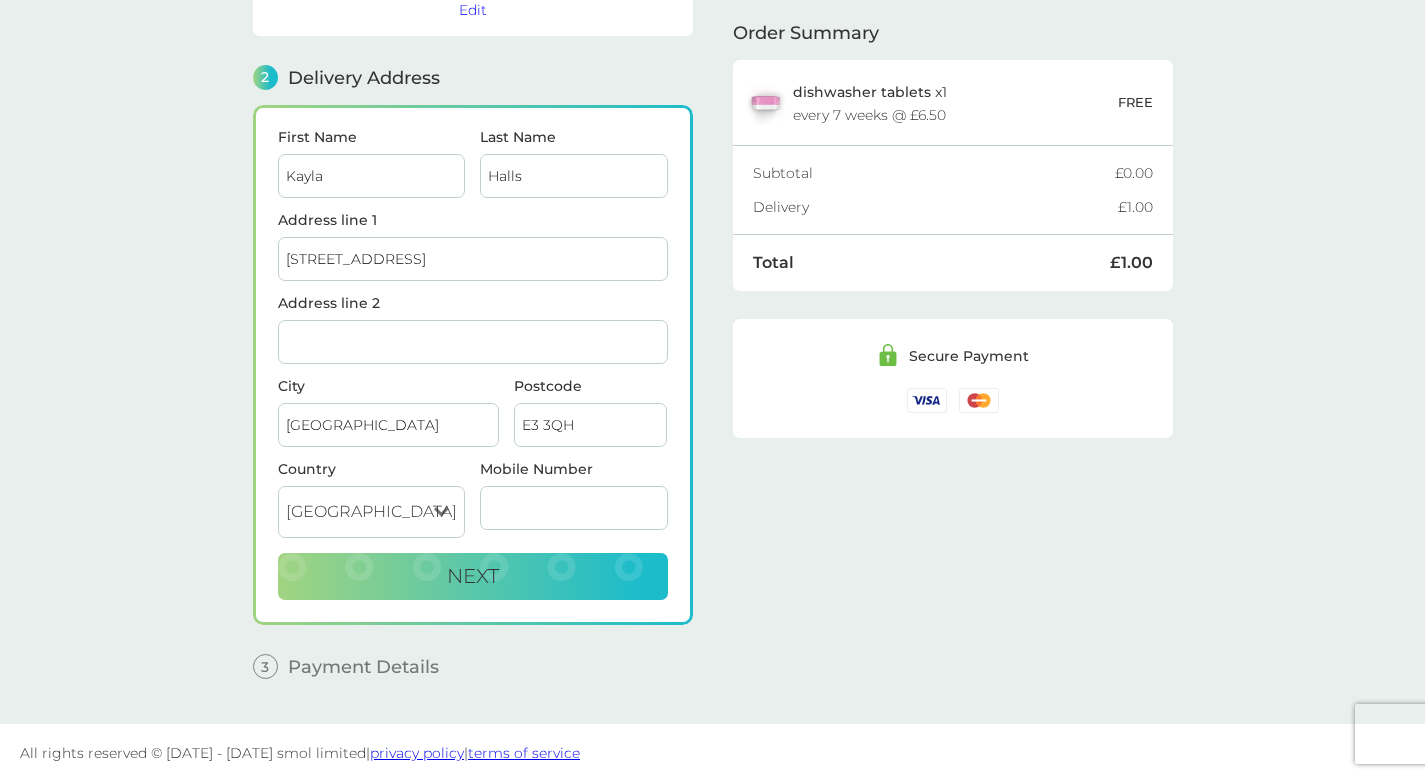 click on "Mobile Number" at bounding box center (574, 508) 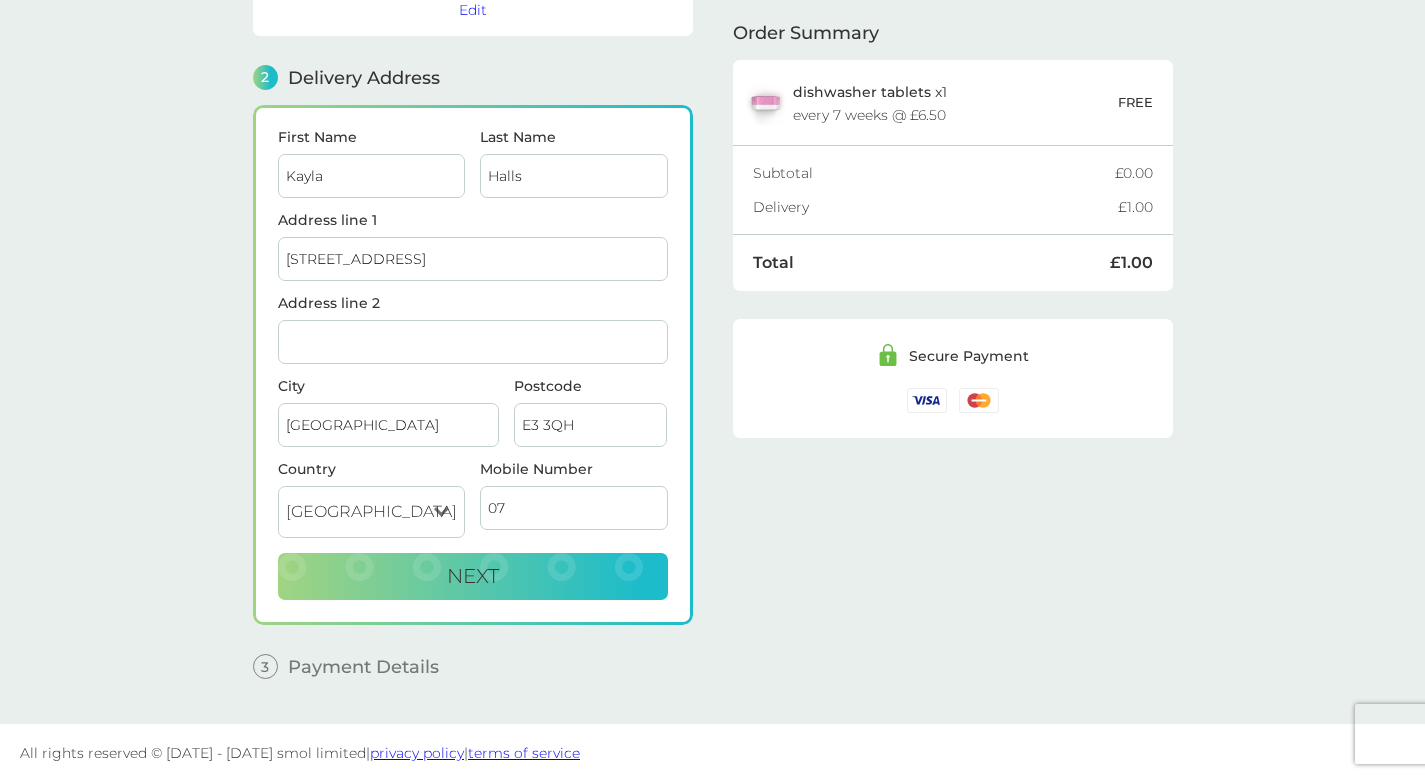 type on "07359 174931" 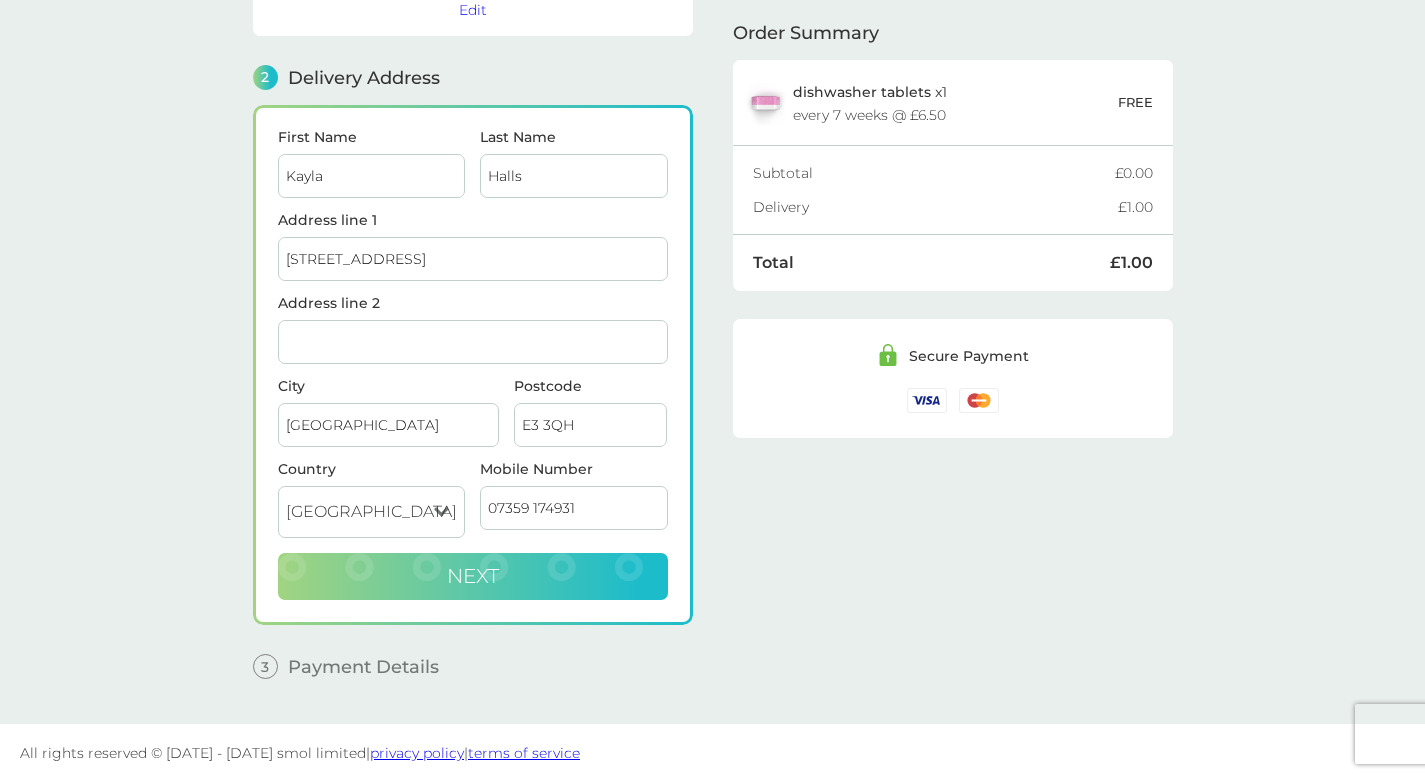 click on "Next" at bounding box center (473, 577) 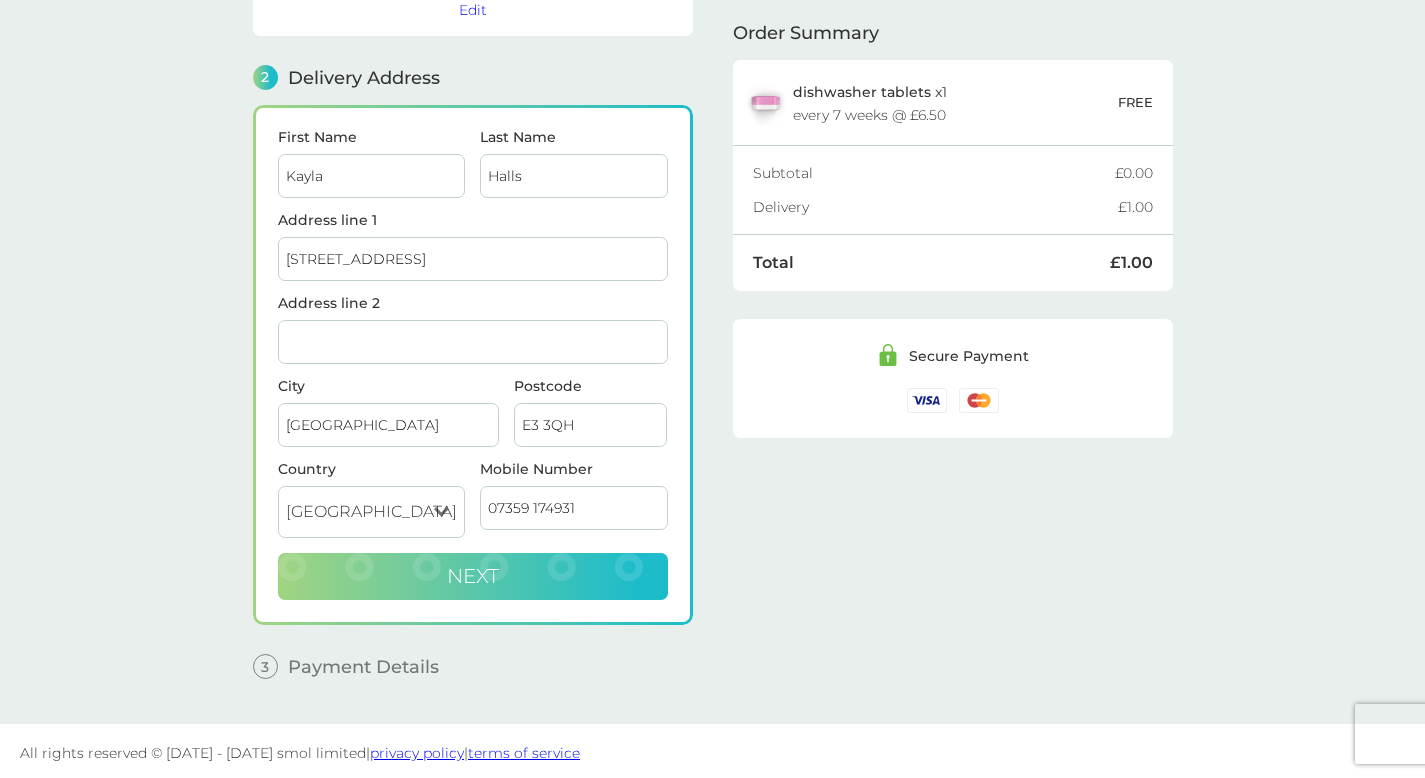 checkbox on "true" 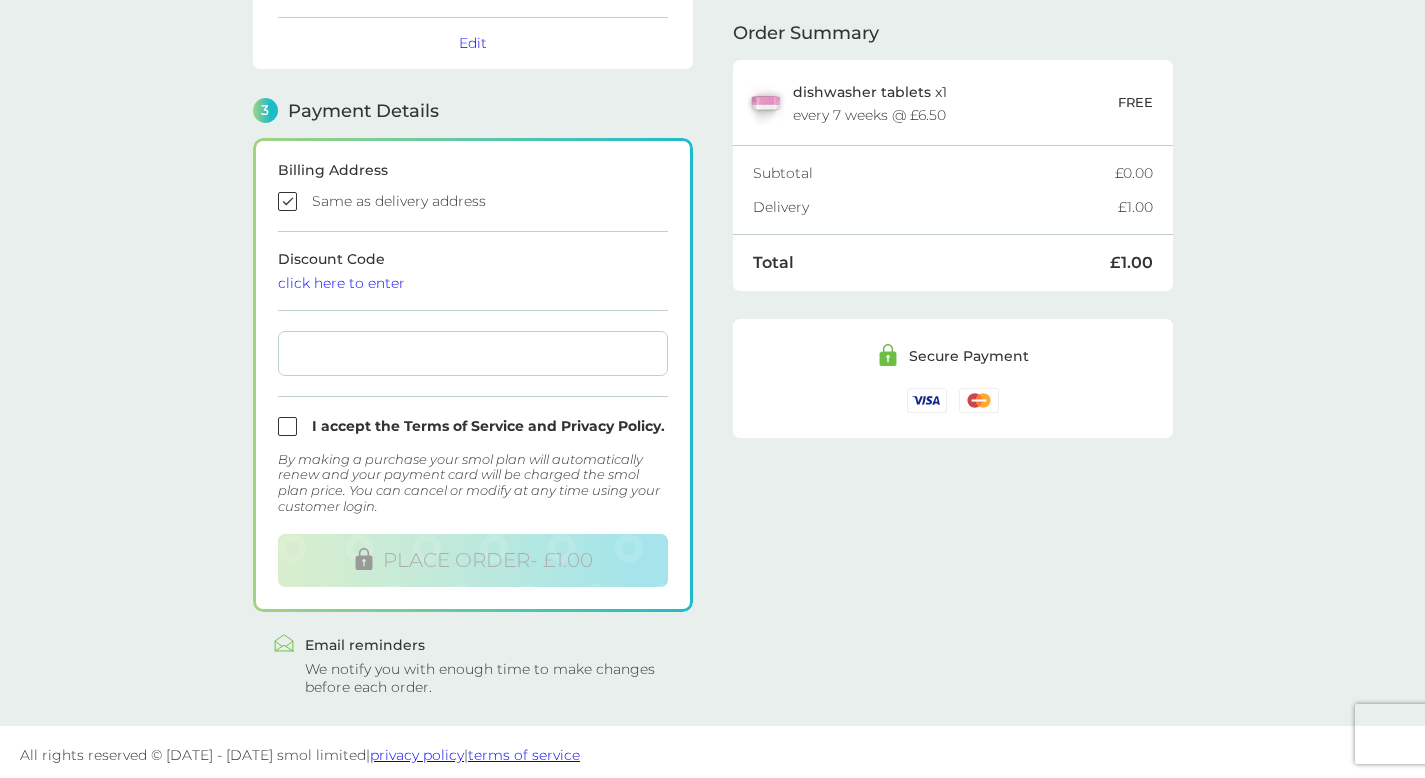 scroll, scrollTop: 488, scrollLeft: 0, axis: vertical 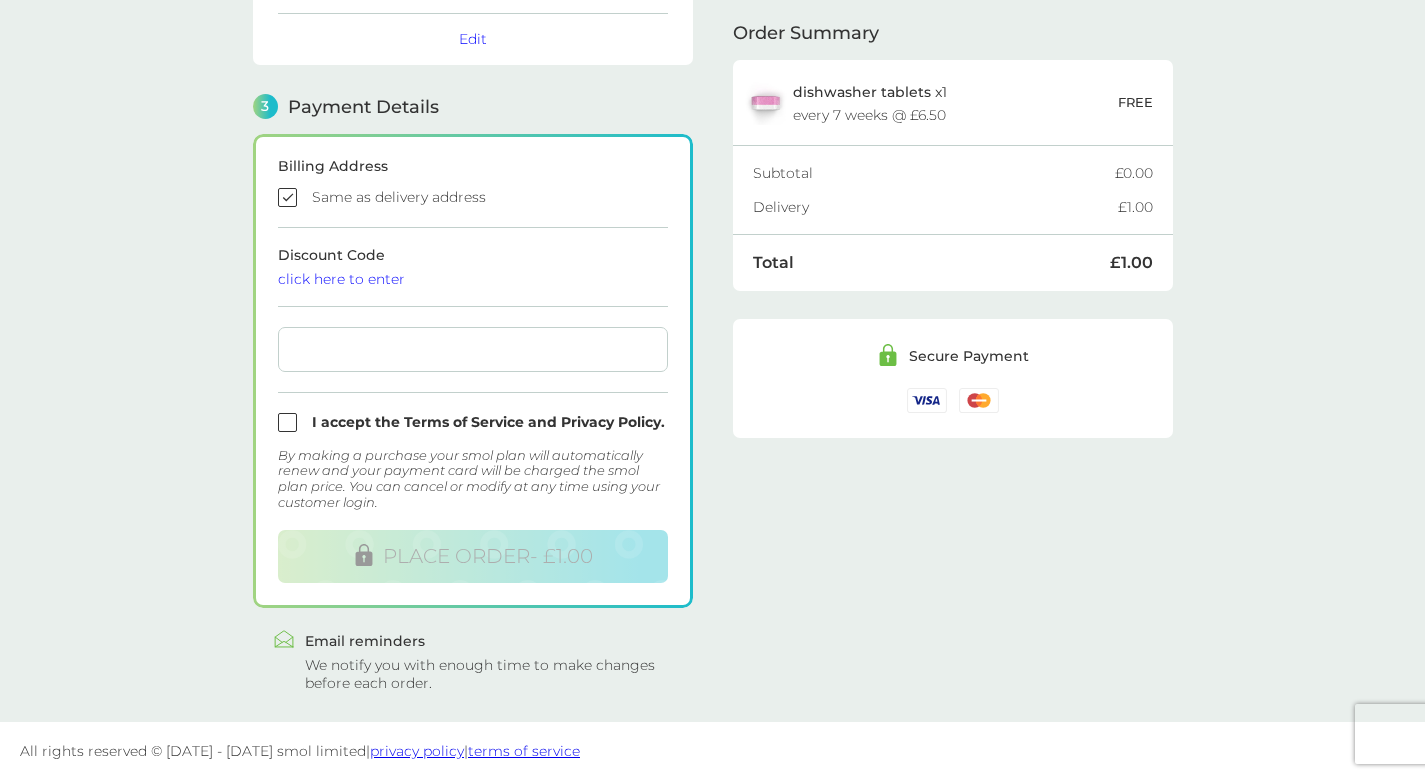 click on "Order Summary dishwasher tablets   x 1 every 7 weeks @ £6.50 FREE Subtotal £0.00 Delivery £1.00 Total £1.00
Secure Payment" at bounding box center [953, 133] 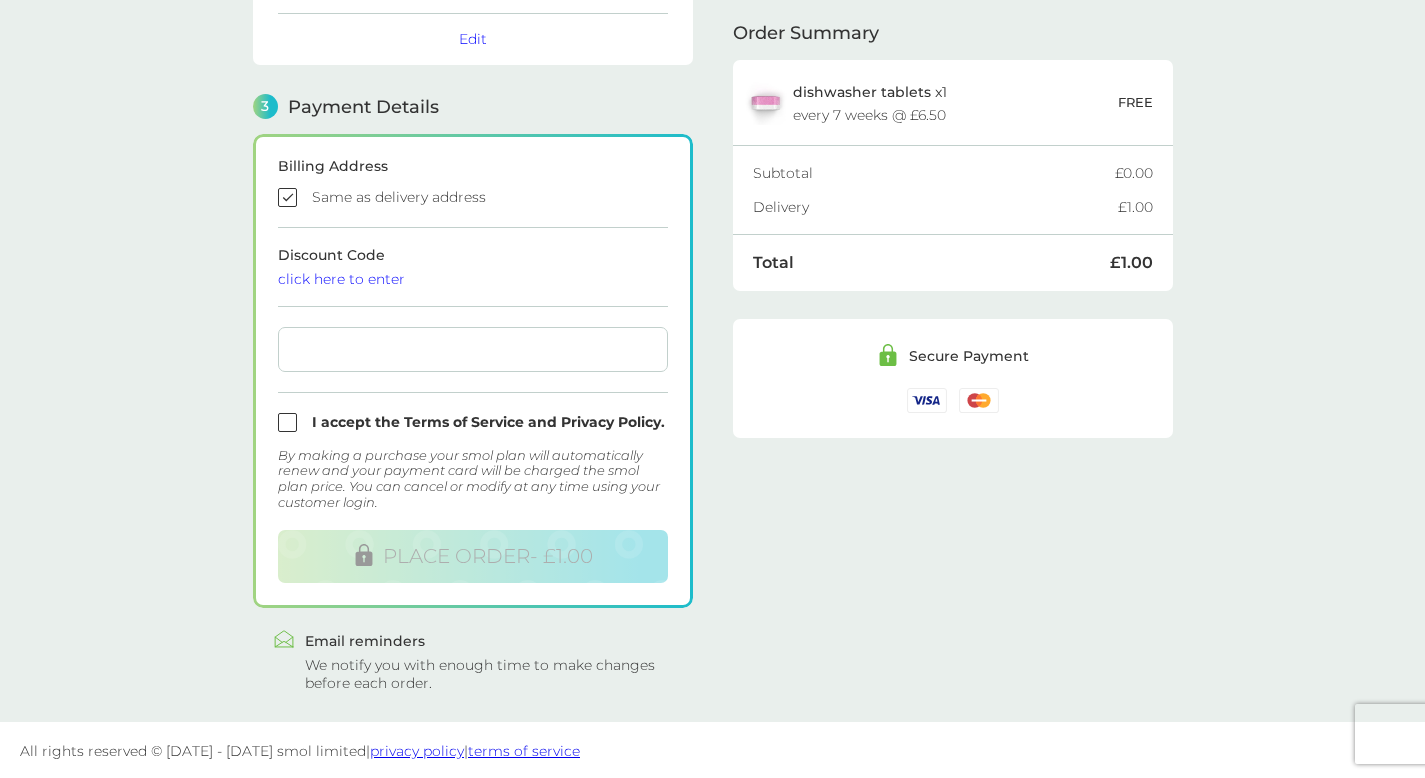 click at bounding box center [473, 422] 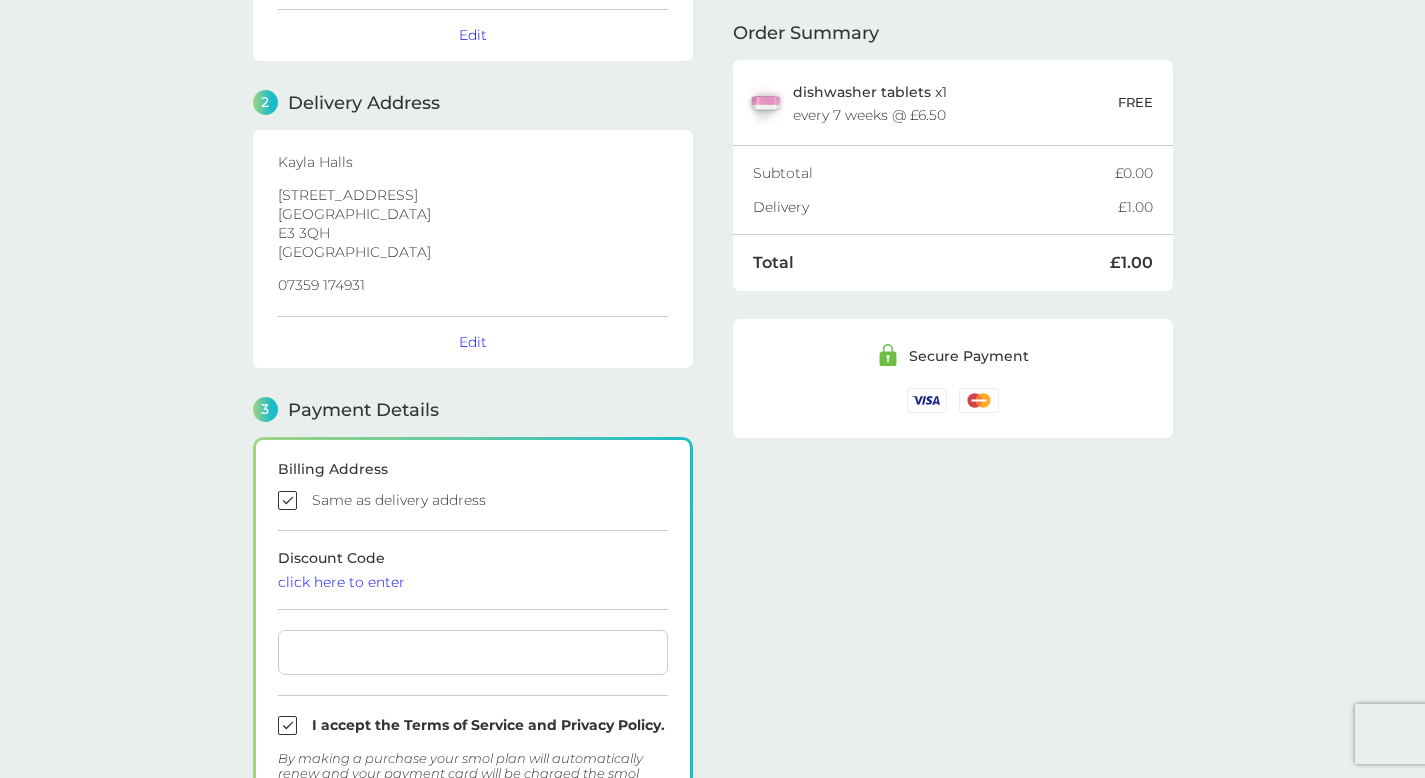 scroll, scrollTop: 170, scrollLeft: 0, axis: vertical 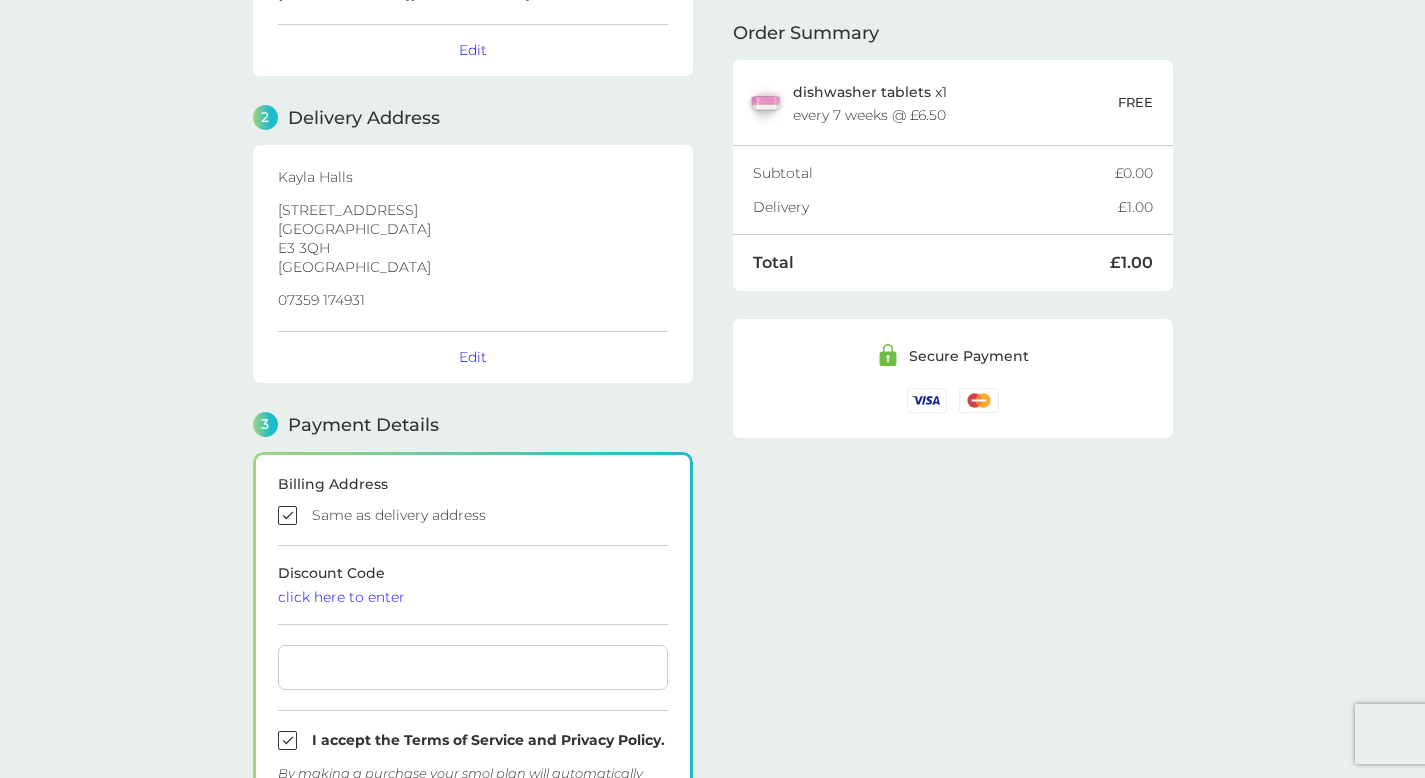 click on "Order Summary dishwasher tablets   x 1 every 7 weeks @ £6.50 FREE Subtotal £0.00 Delivery £1.00 Total £1.00
Secure Payment" at bounding box center (953, 451) 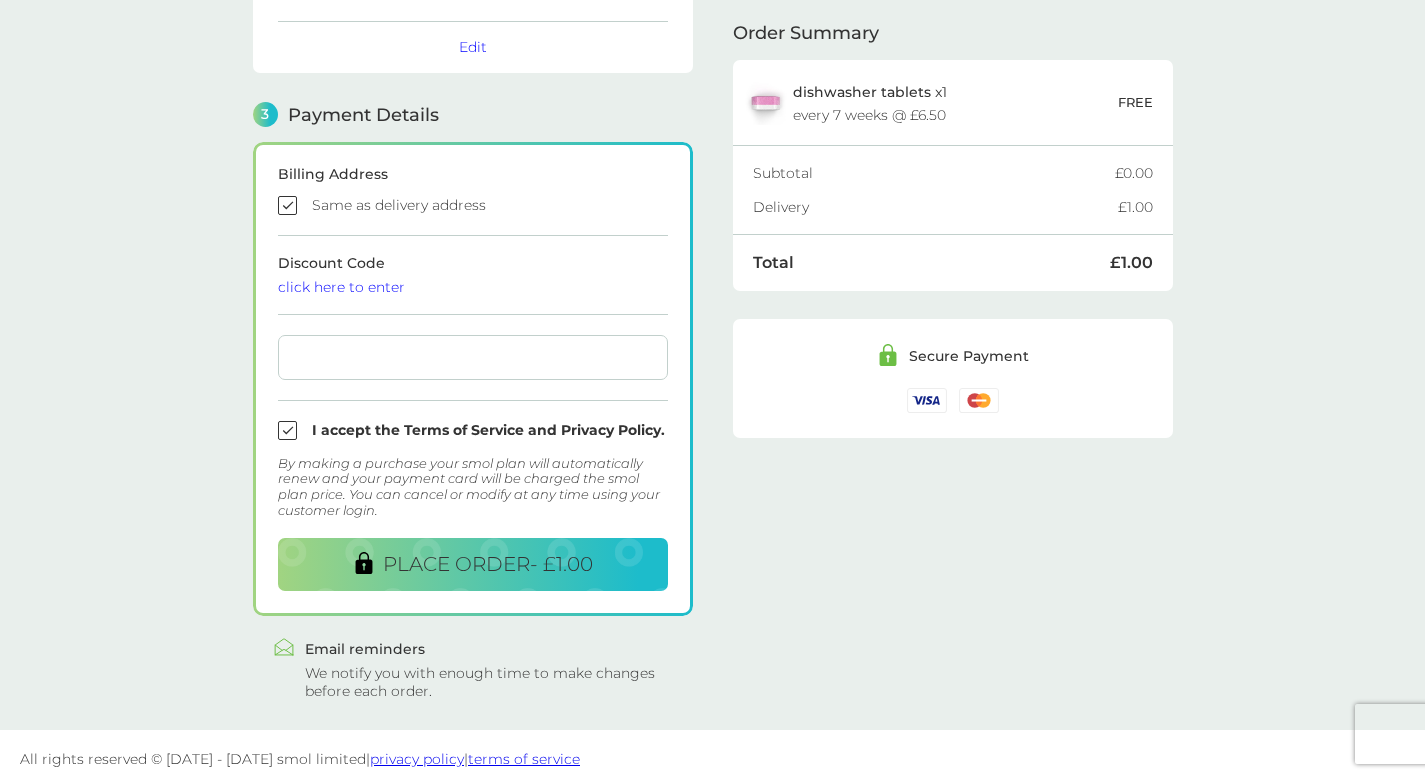 scroll, scrollTop: 482, scrollLeft: 0, axis: vertical 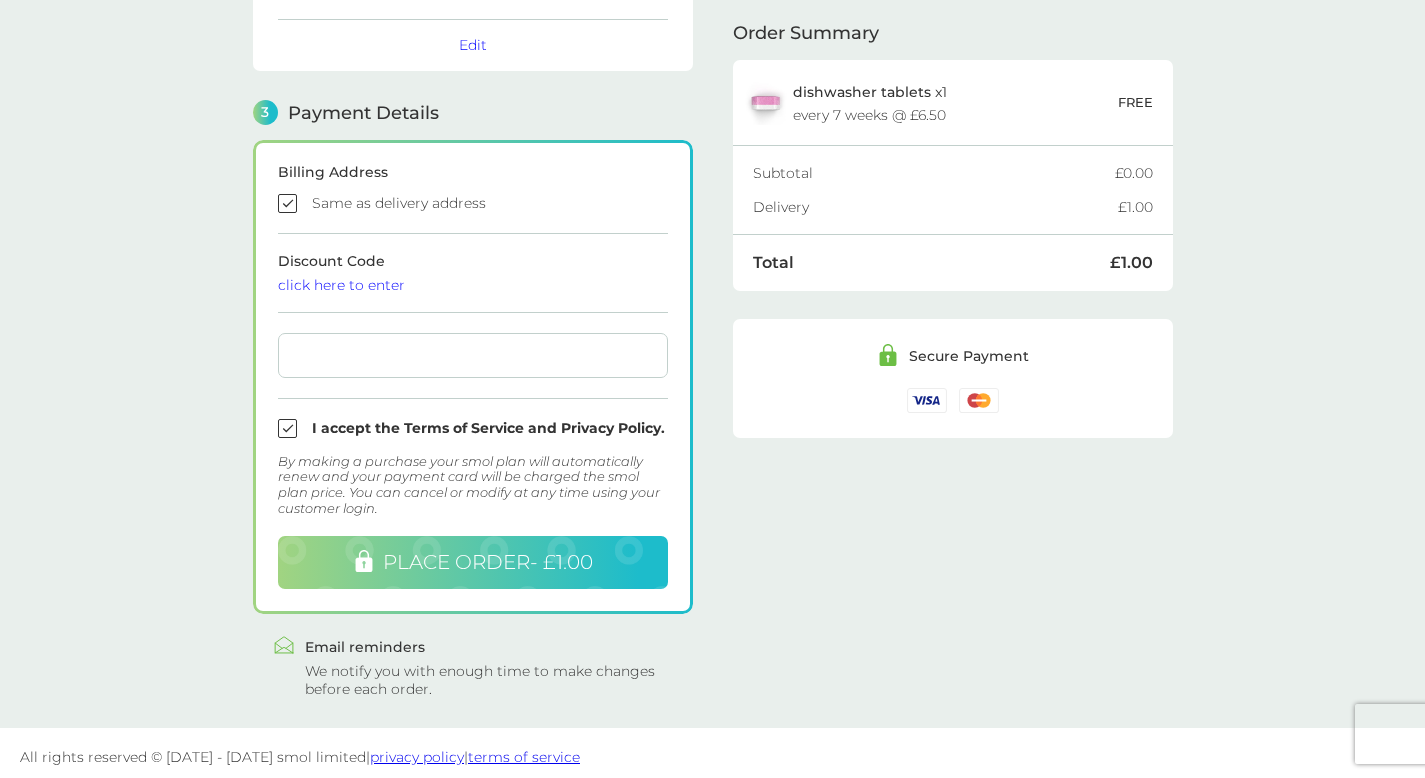 click on "PLACE ORDER  -   £1.00" at bounding box center [473, 562] 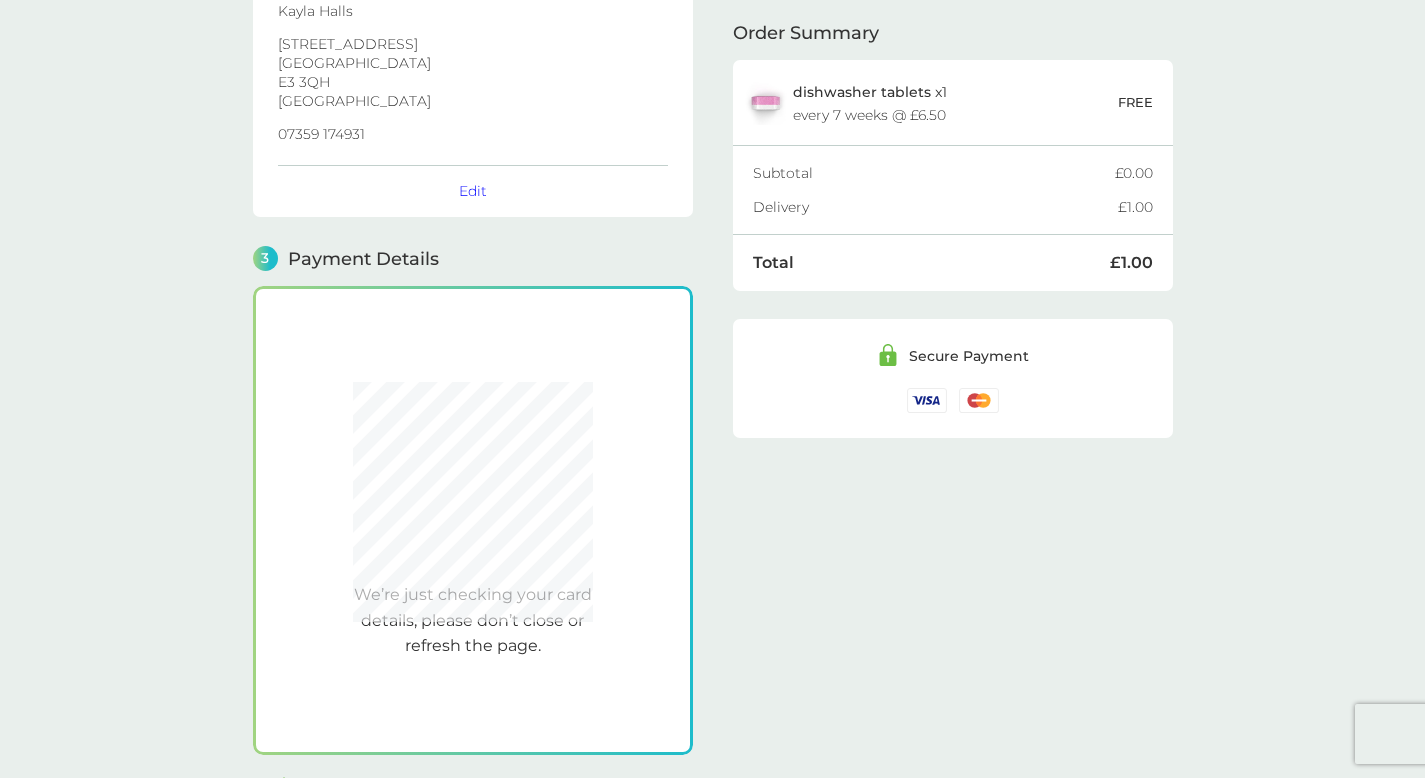 scroll, scrollTop: 484, scrollLeft: 0, axis: vertical 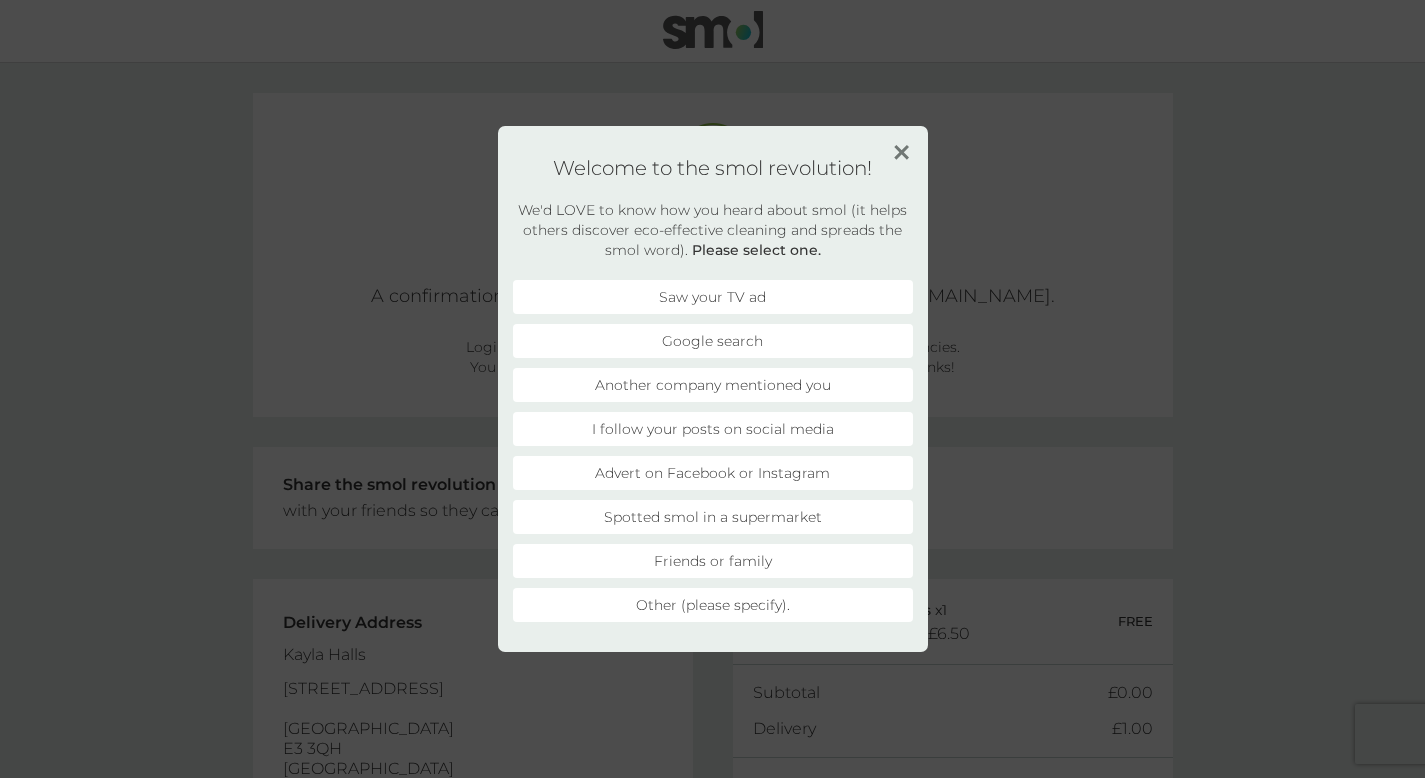 click at bounding box center (901, 152) 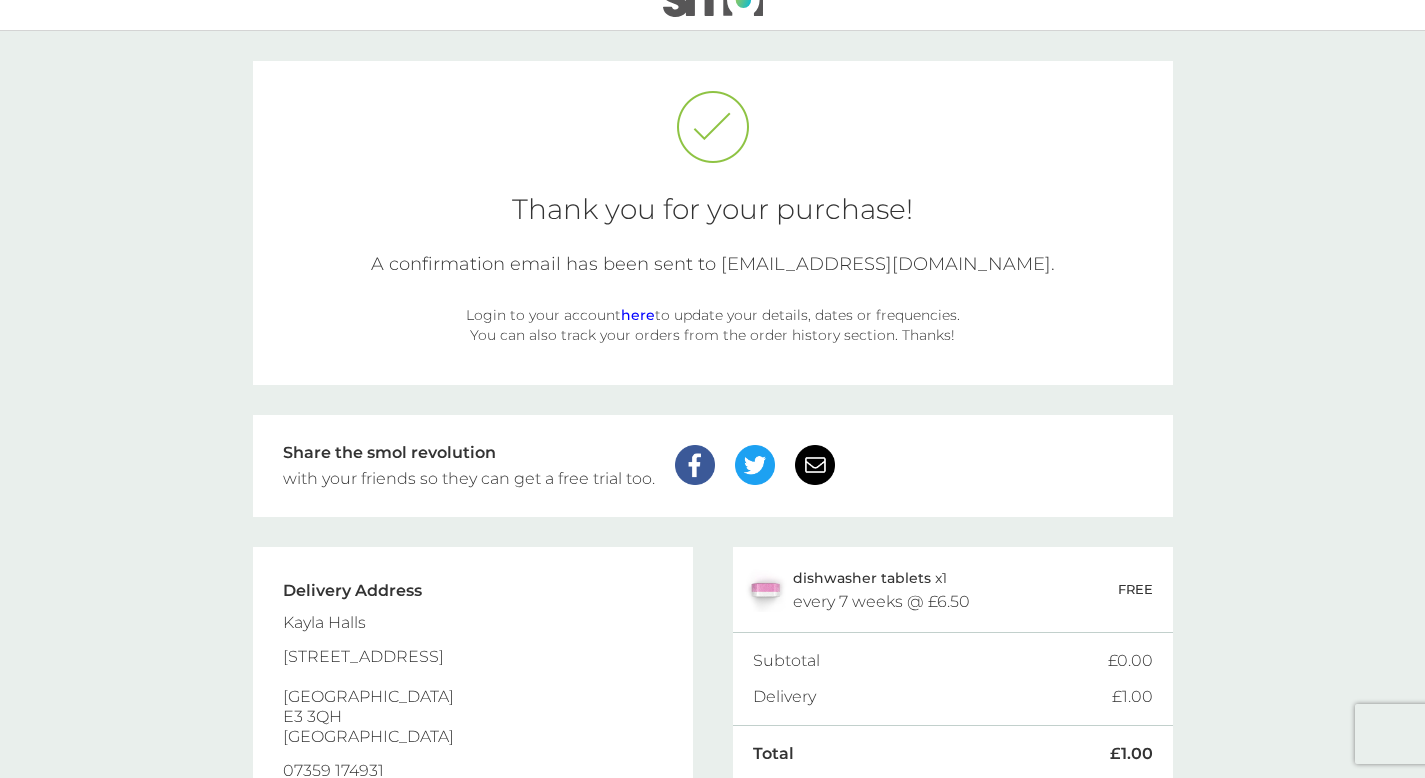 scroll, scrollTop: 0, scrollLeft: 0, axis: both 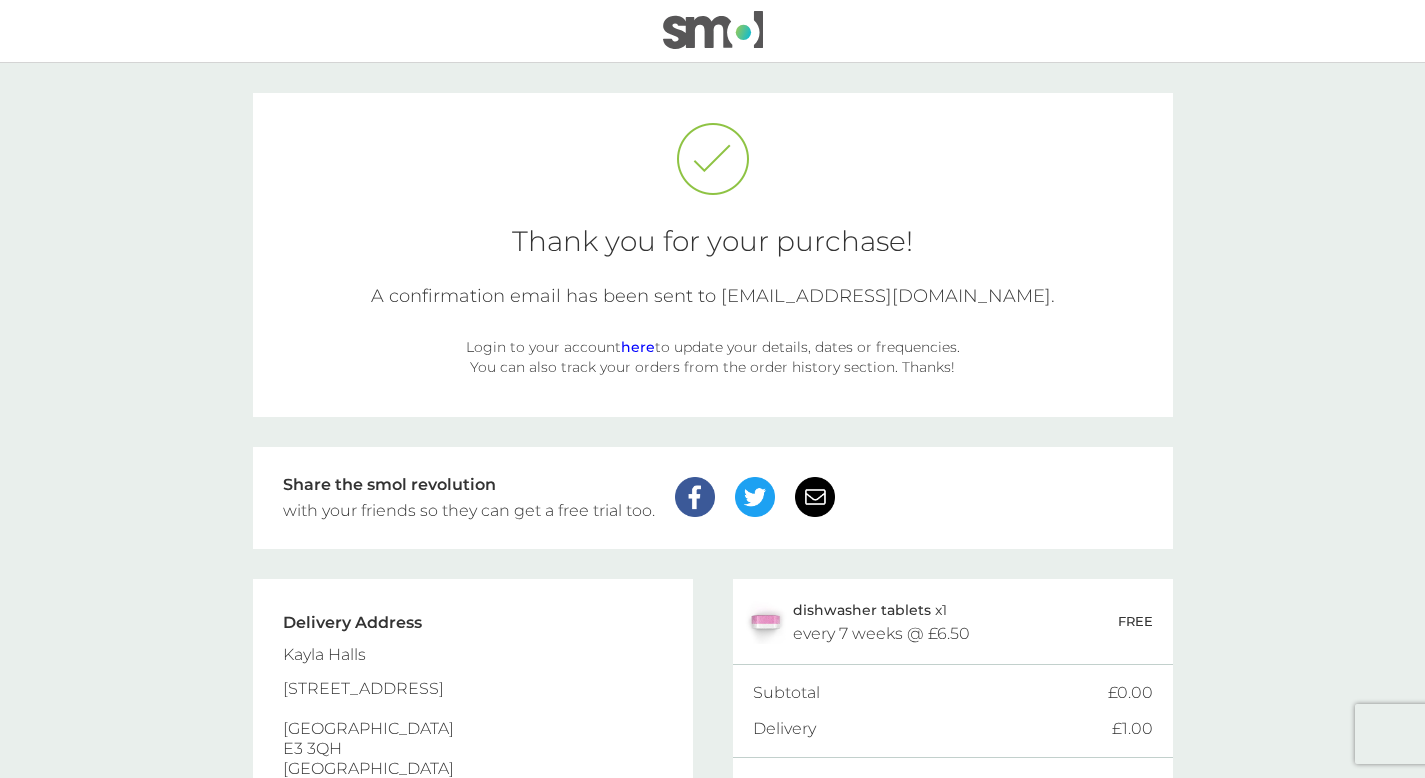 click on "here" at bounding box center (638, 347) 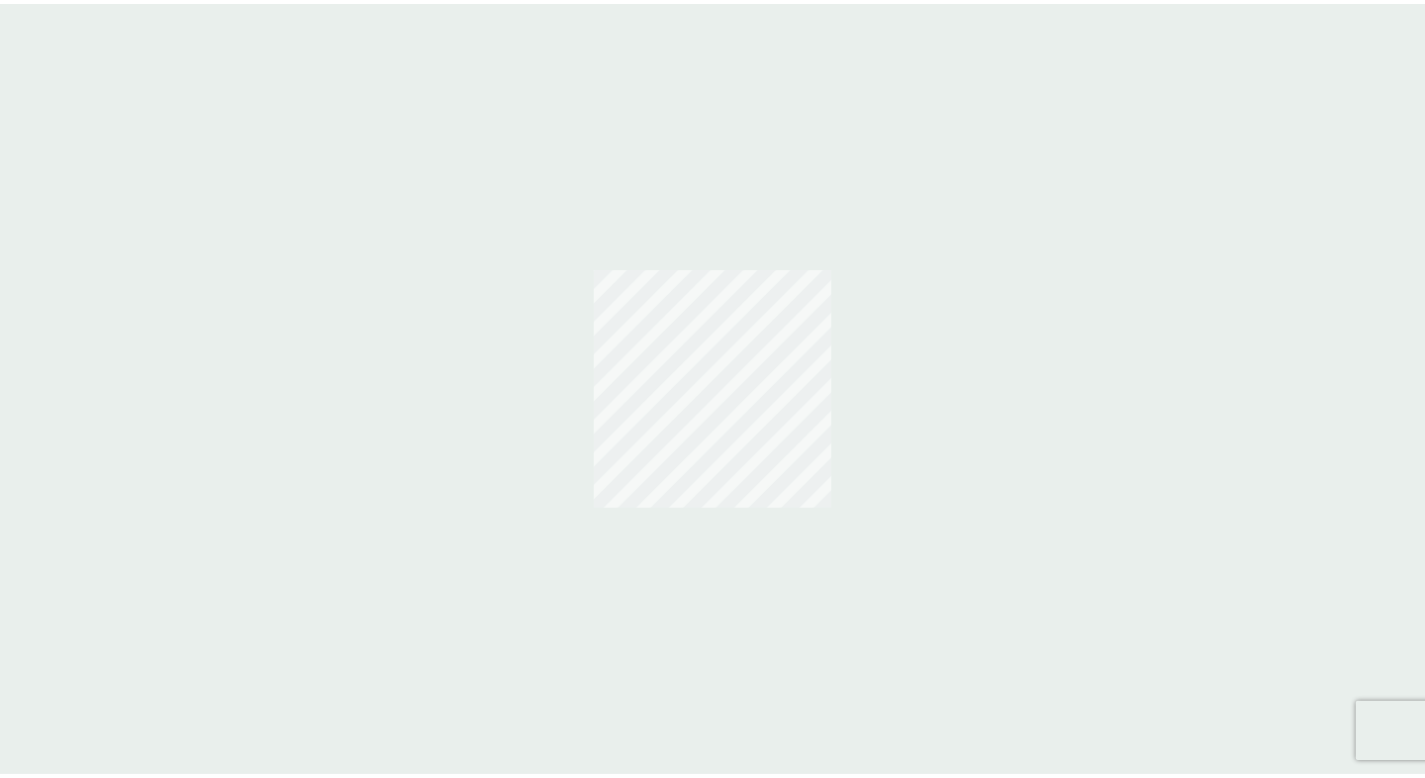 scroll, scrollTop: 0, scrollLeft: 0, axis: both 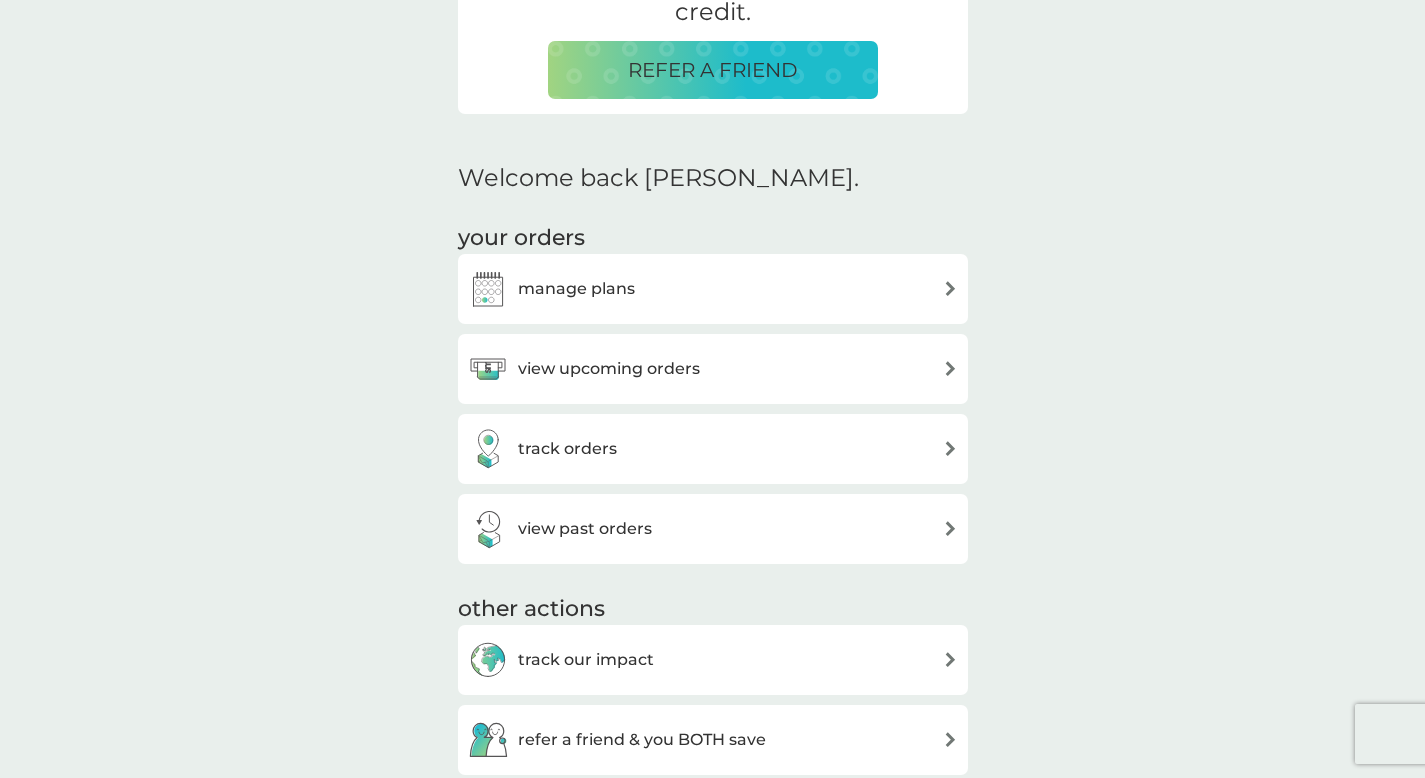 click on "manage plans" at bounding box center (713, 289) 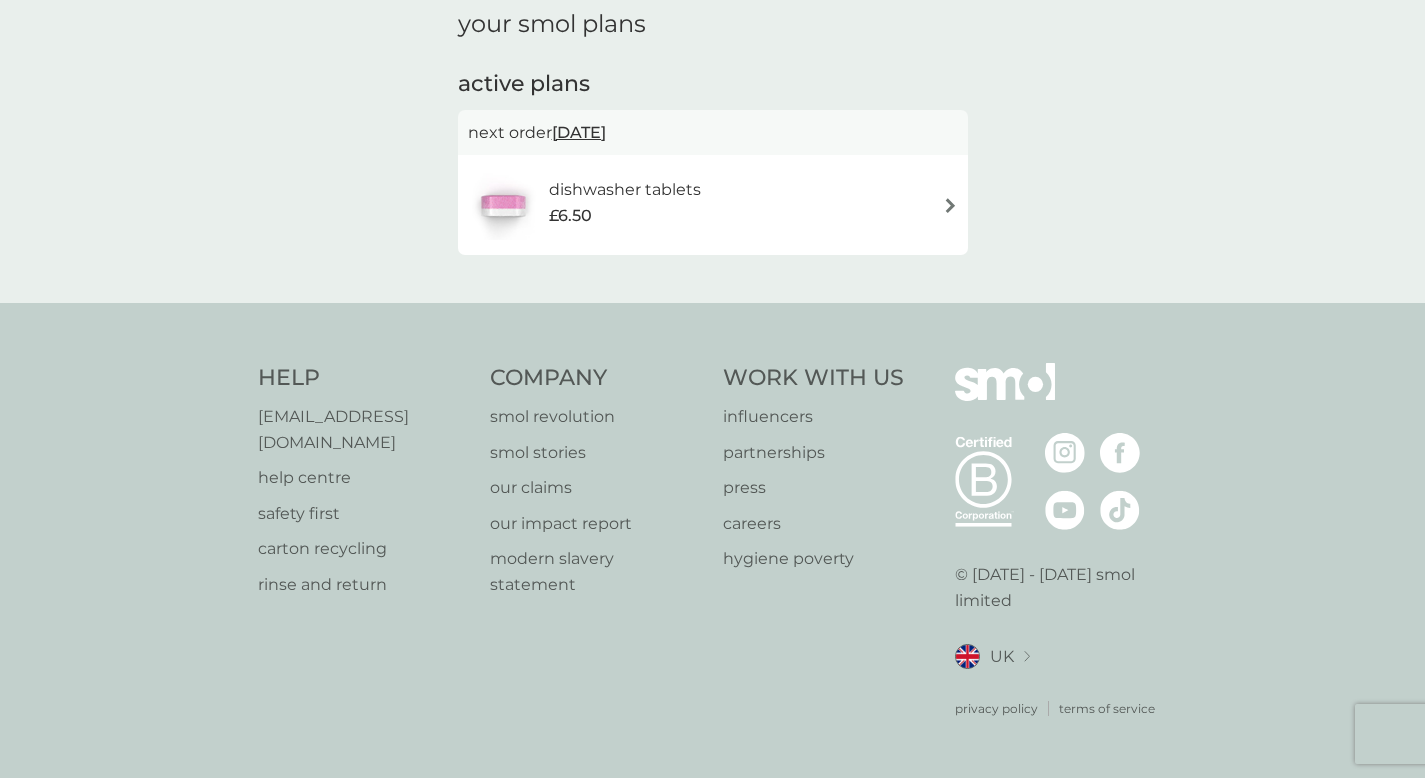 scroll, scrollTop: 0, scrollLeft: 0, axis: both 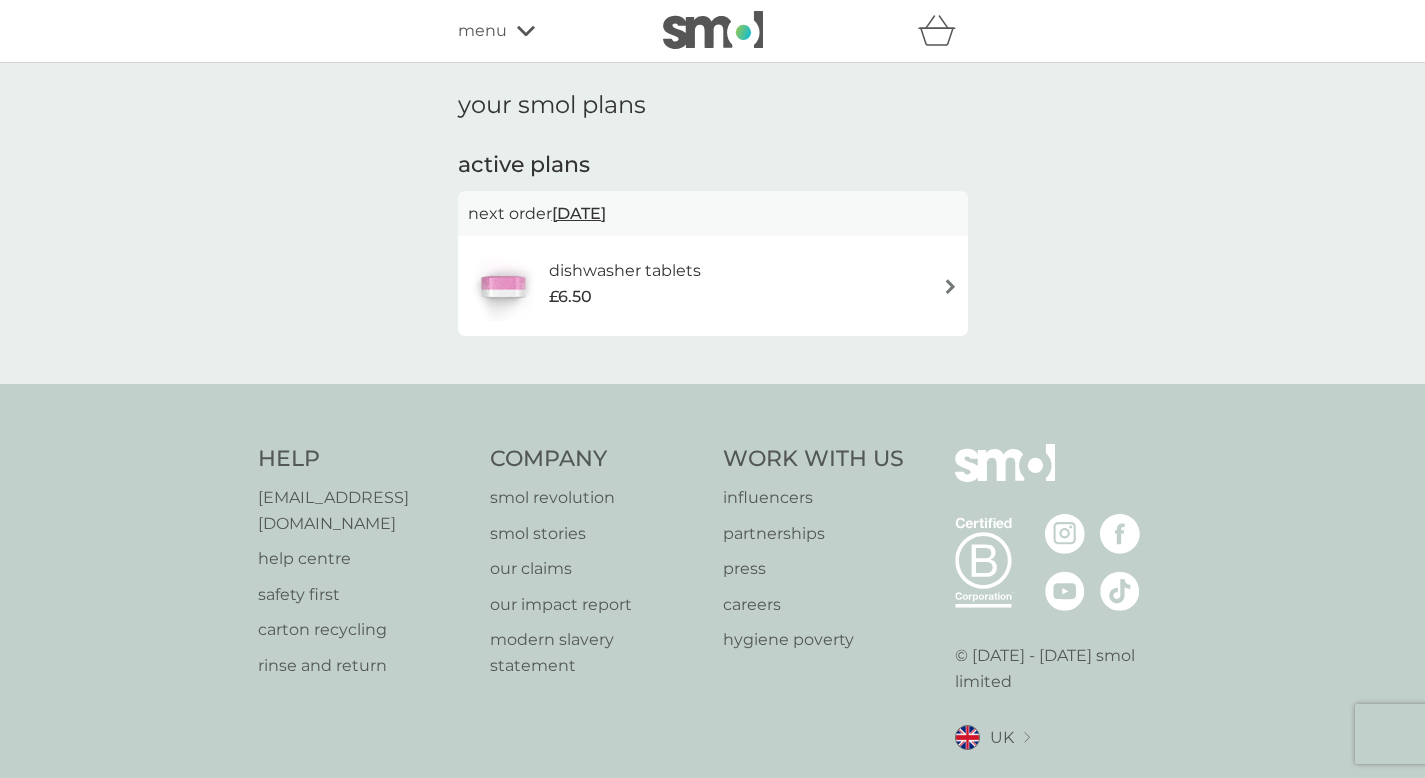 click at bounding box center (713, 30) 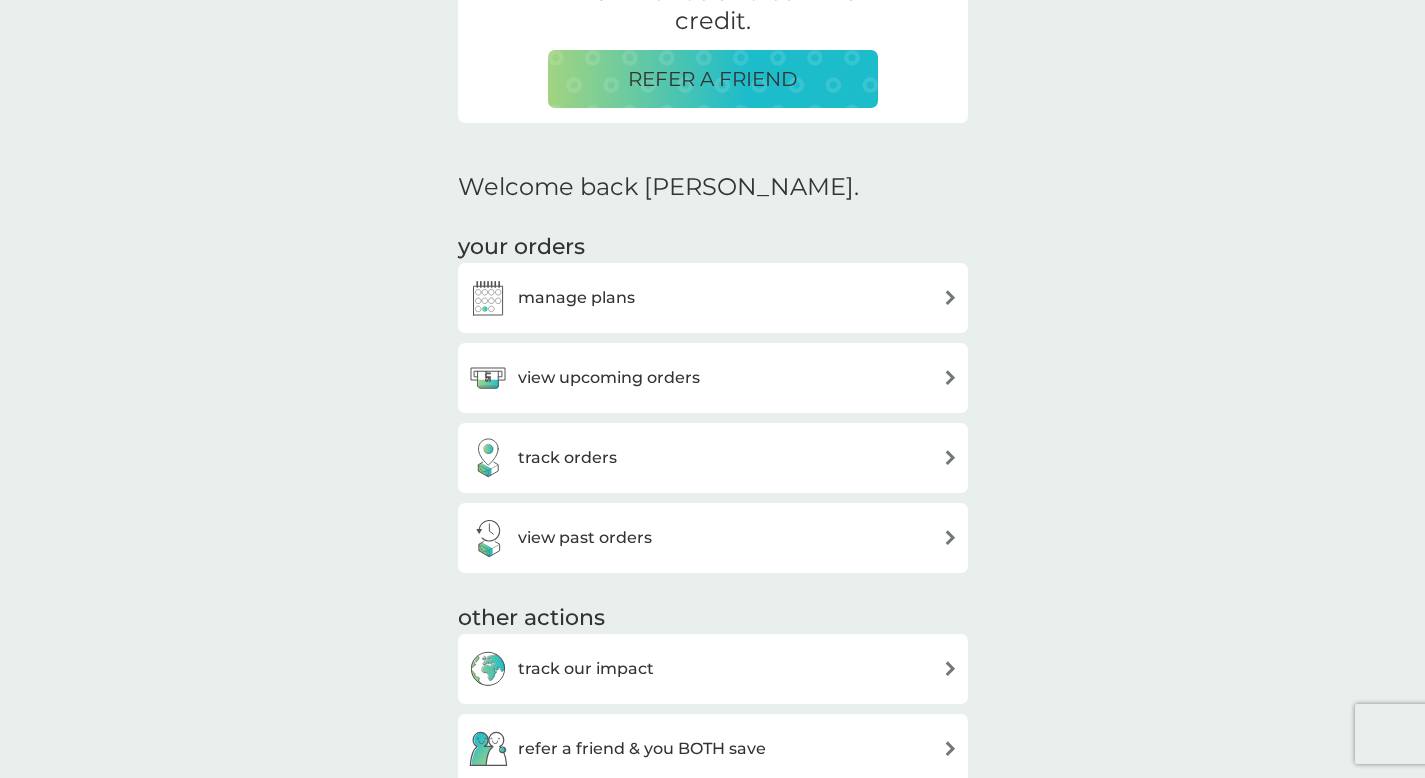 scroll, scrollTop: 480, scrollLeft: 0, axis: vertical 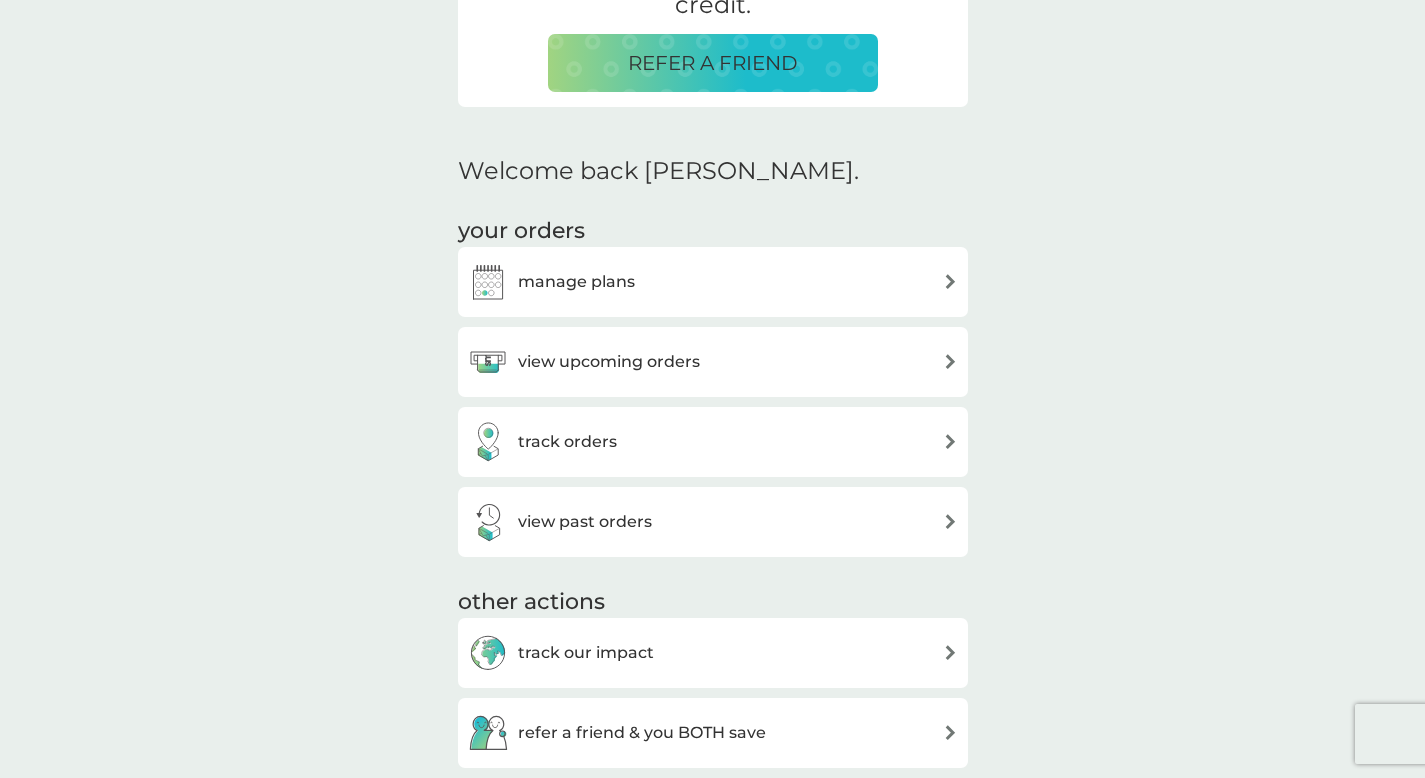 click on "view upcoming orders" at bounding box center (609, 362) 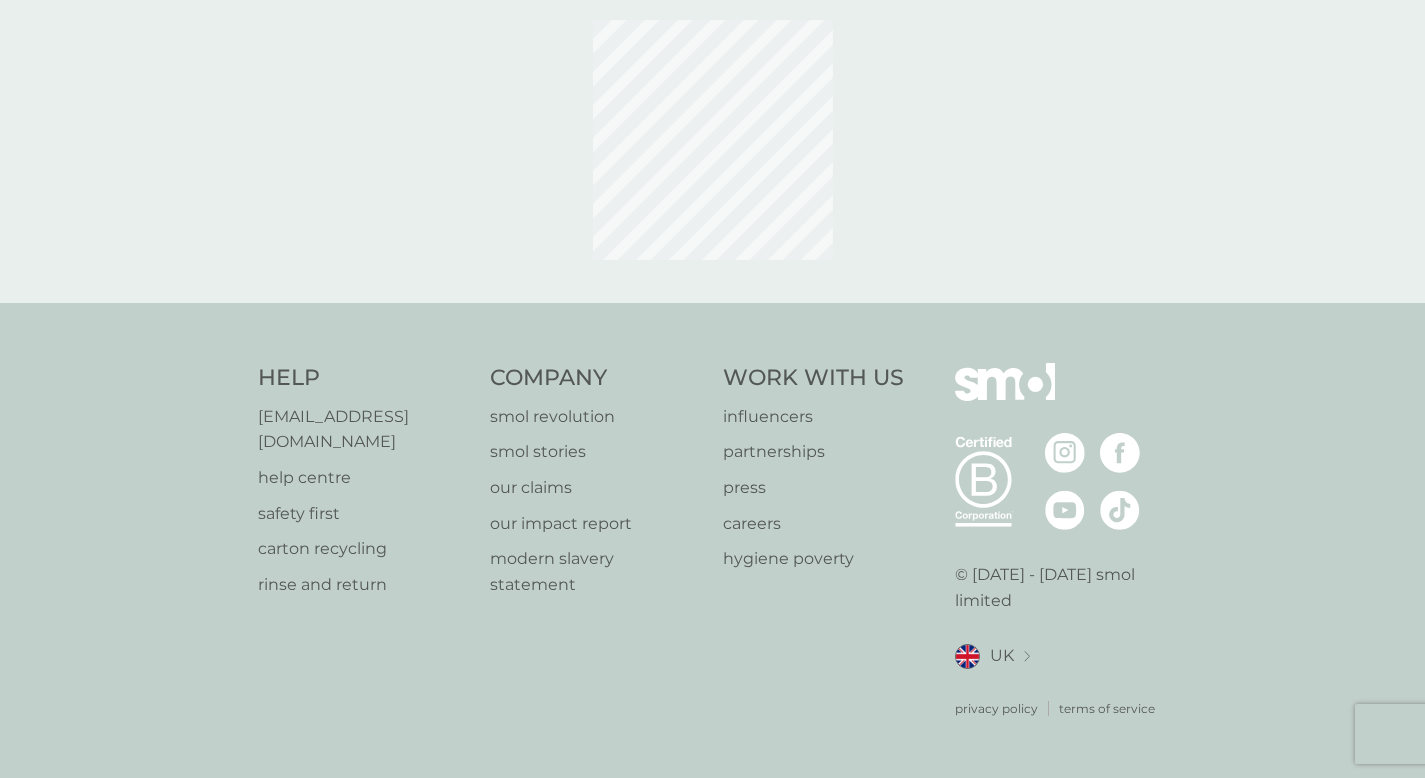 scroll, scrollTop: 0, scrollLeft: 0, axis: both 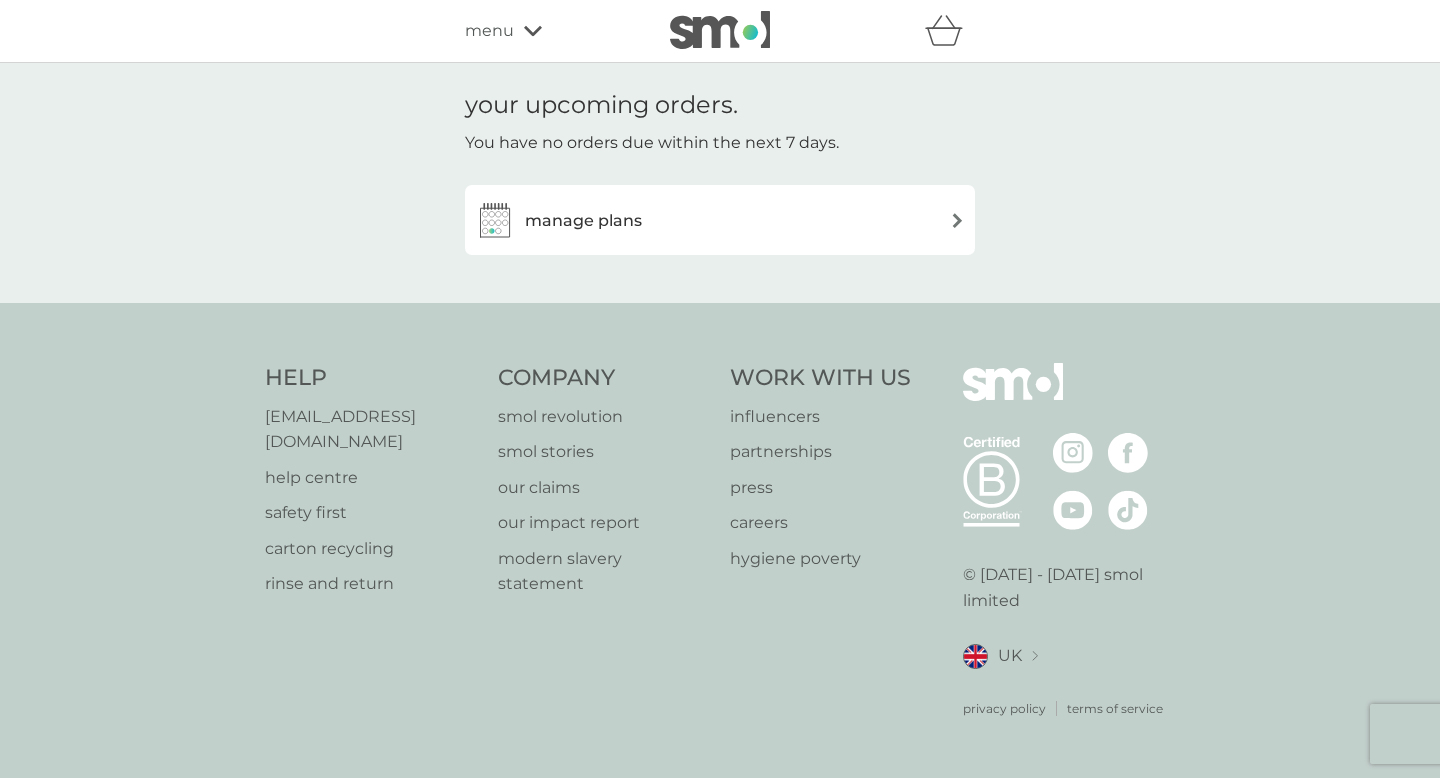 click at bounding box center [720, 31] 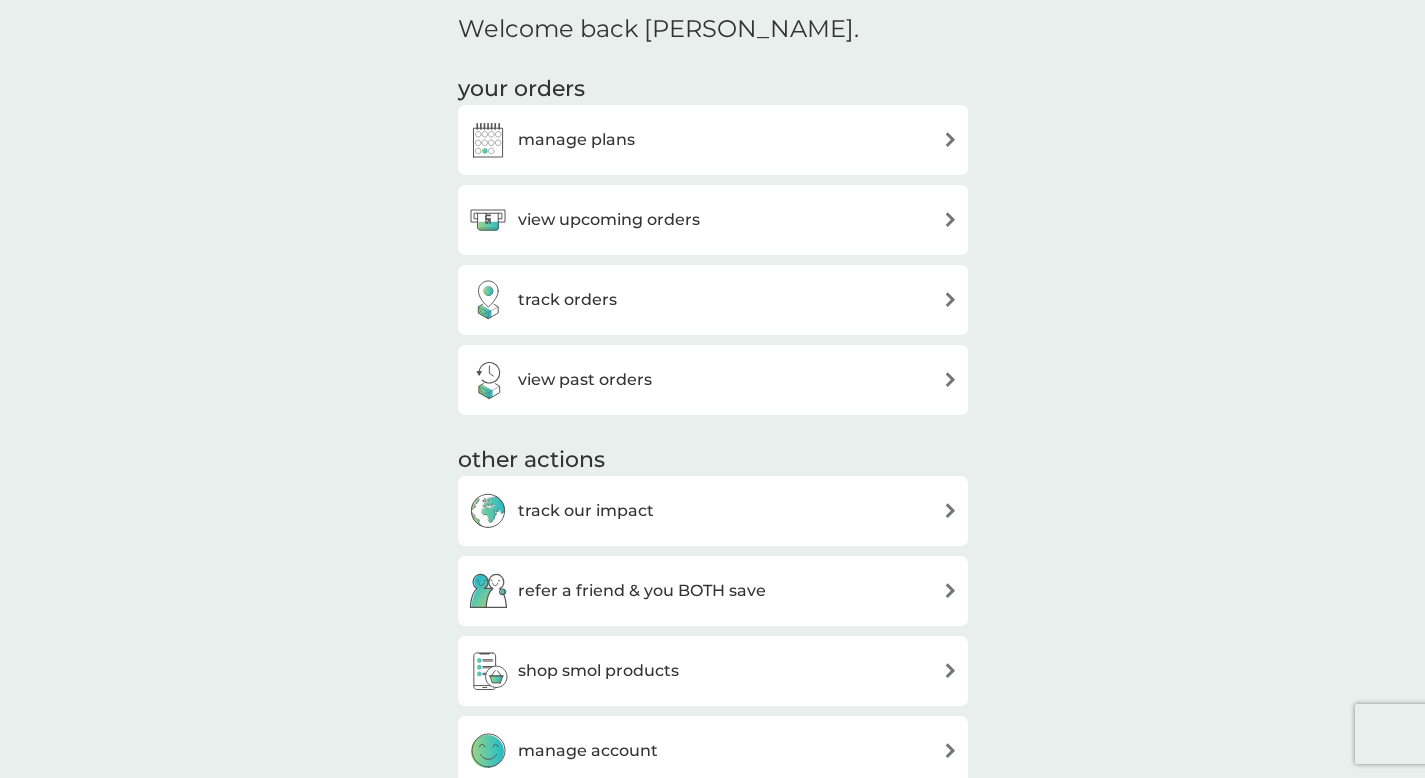 scroll, scrollTop: 630, scrollLeft: 0, axis: vertical 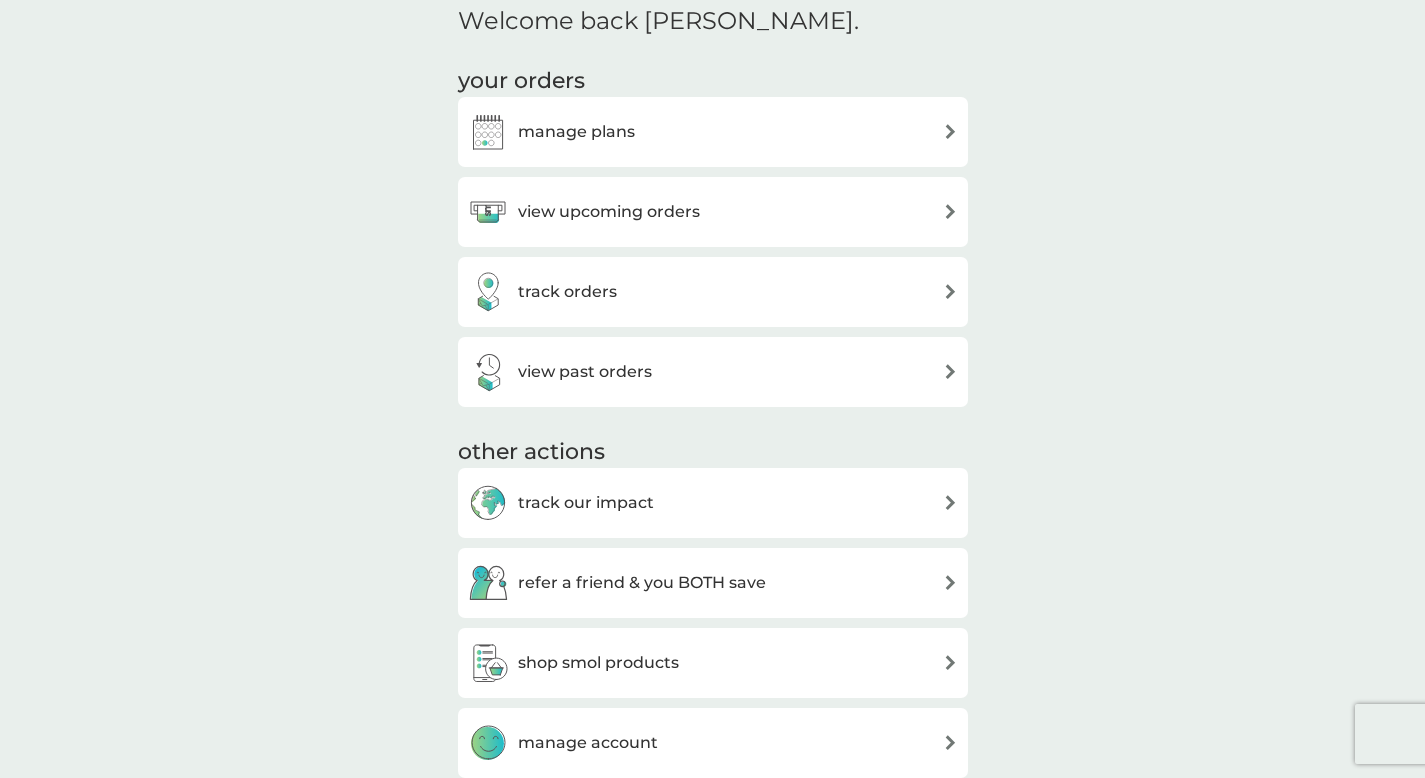 click on "view past orders" at bounding box center (585, 372) 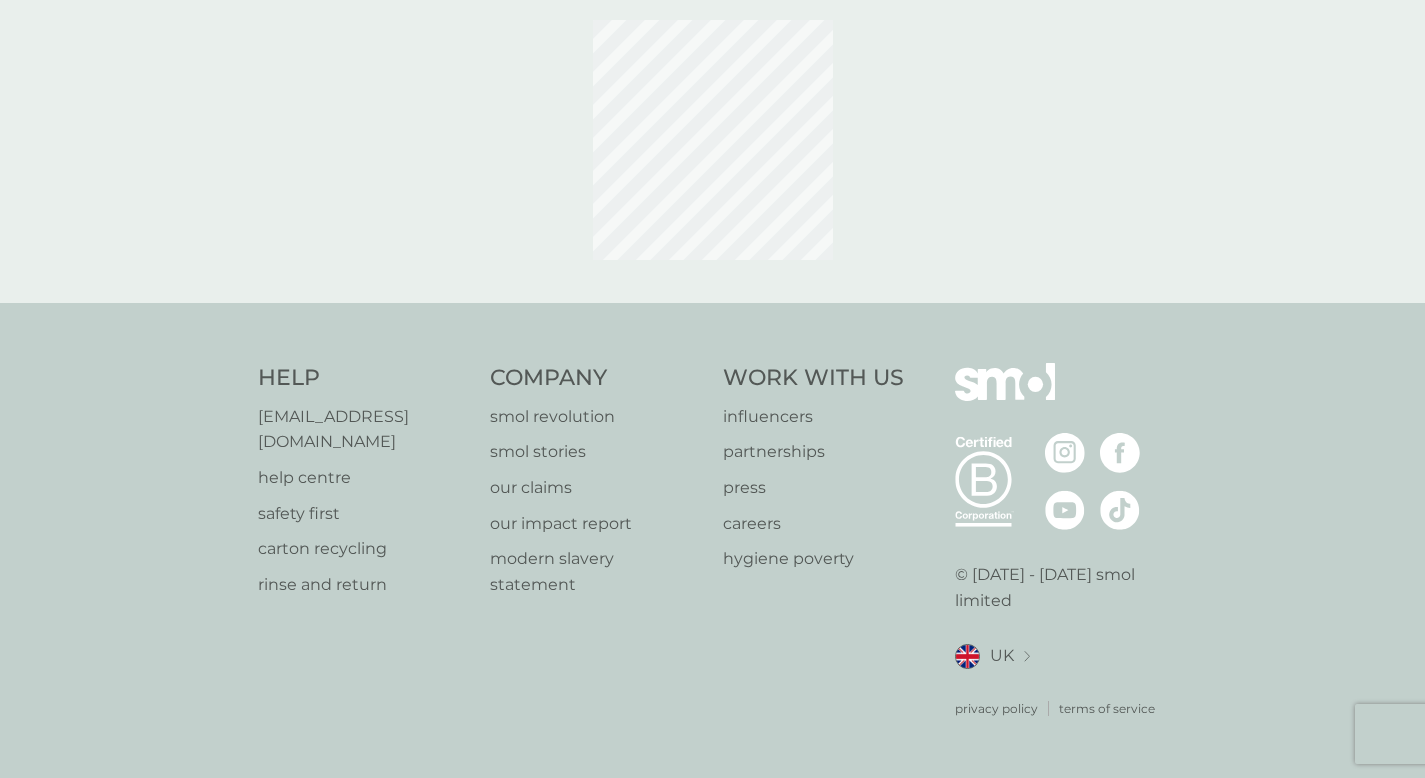 scroll, scrollTop: 0, scrollLeft: 0, axis: both 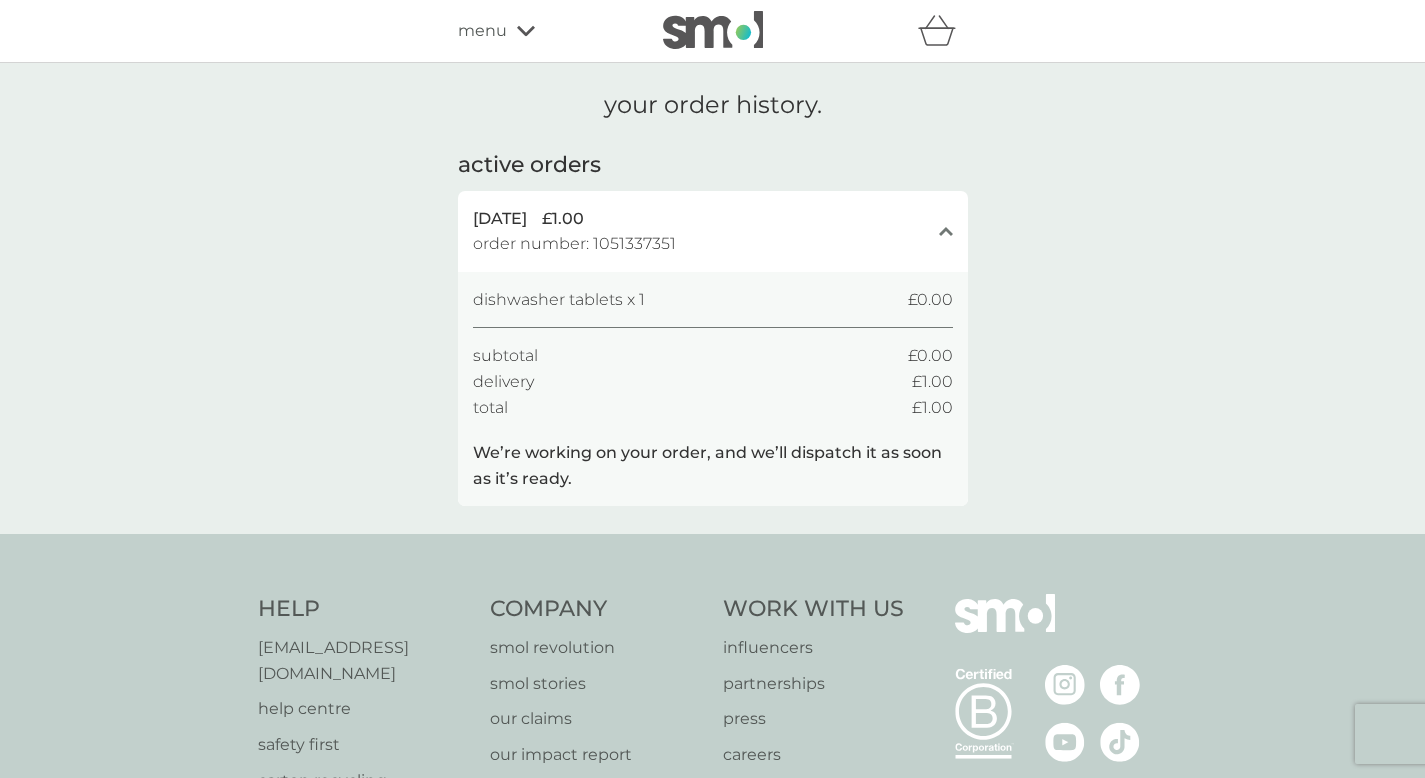 click at bounding box center [713, 30] 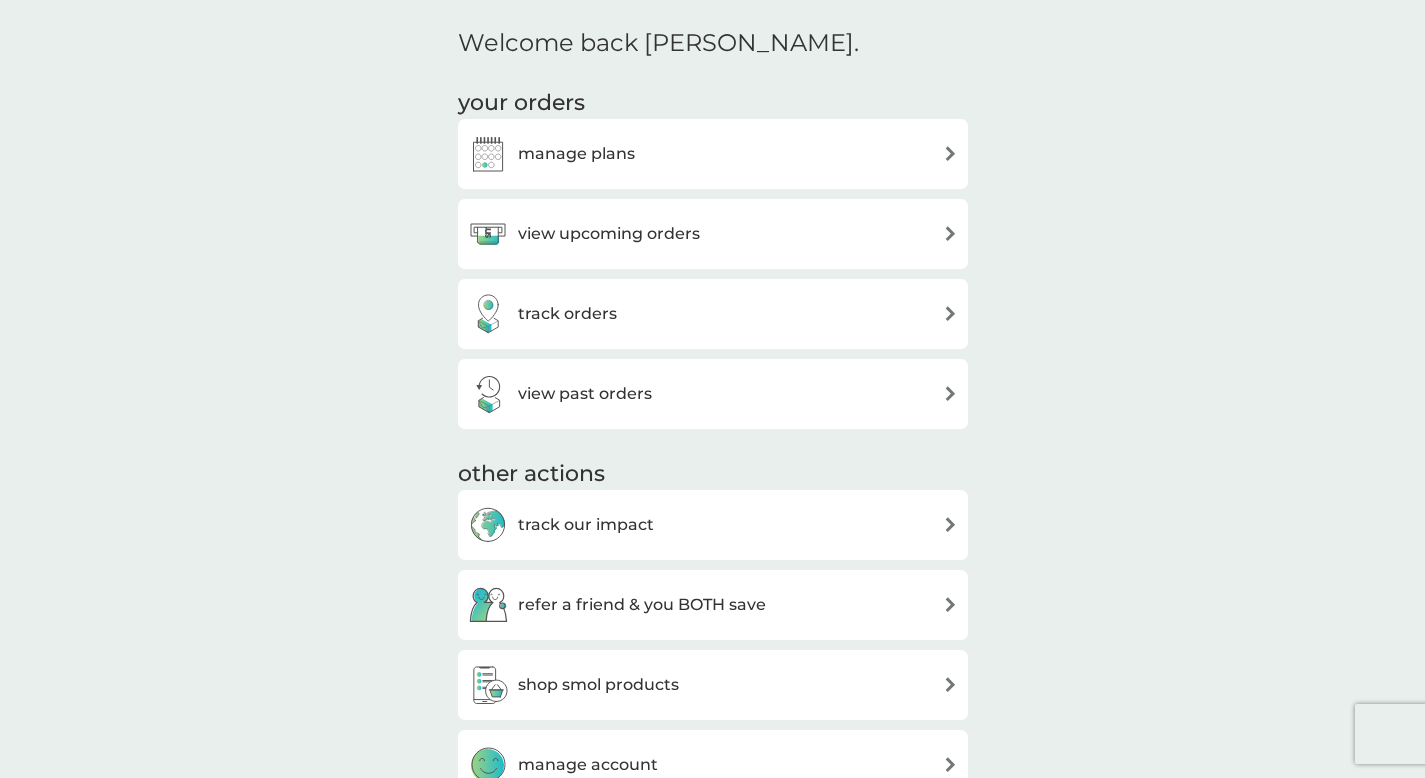 scroll, scrollTop: 617, scrollLeft: 0, axis: vertical 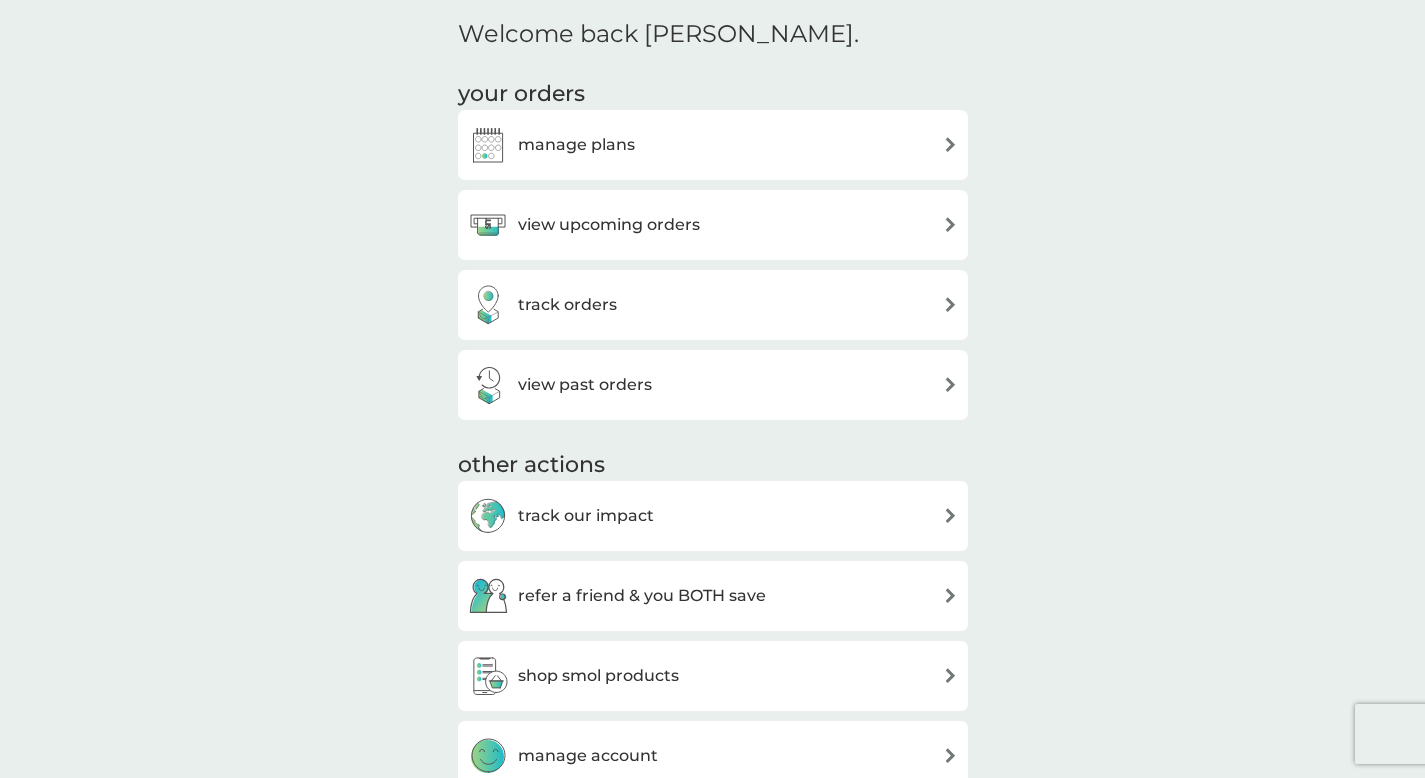 click on "view upcoming orders" at bounding box center (609, 225) 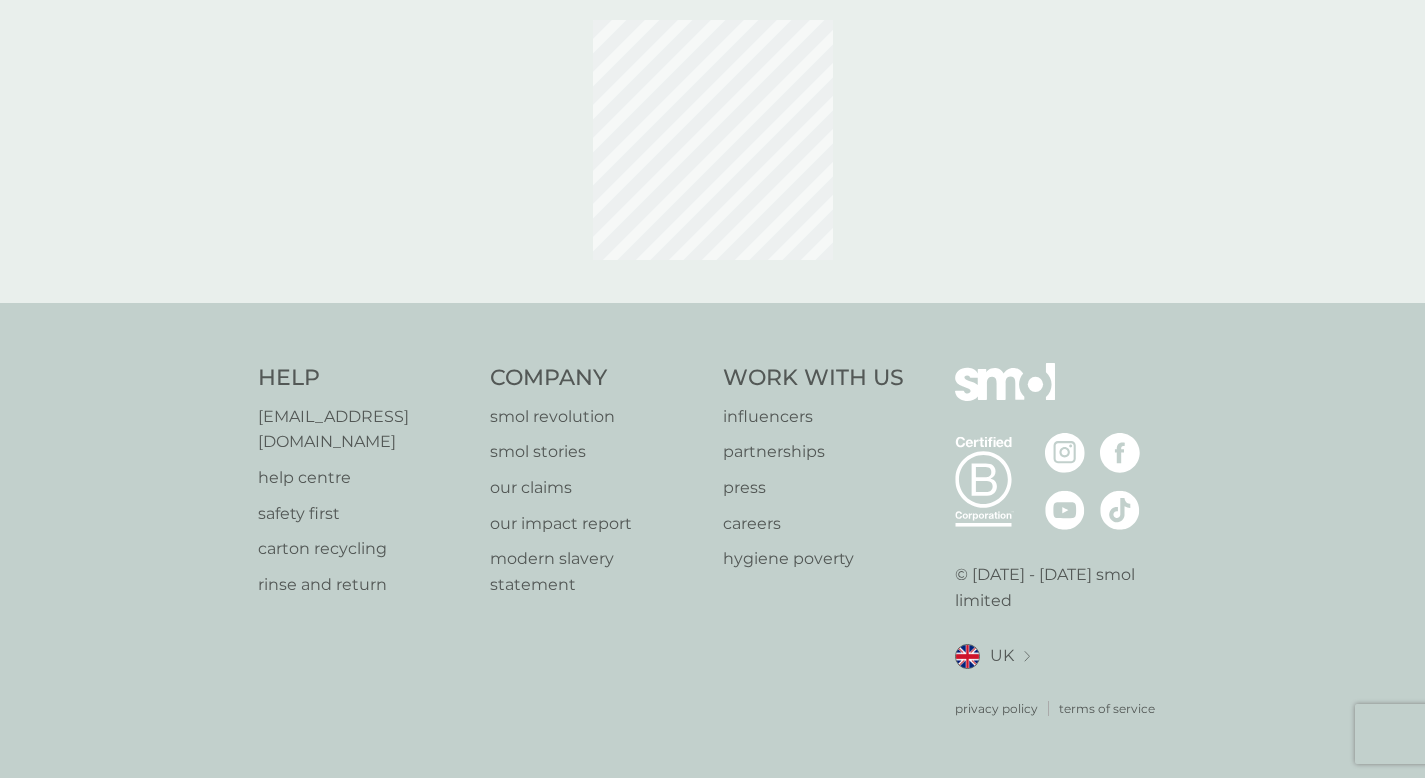 scroll, scrollTop: 0, scrollLeft: 0, axis: both 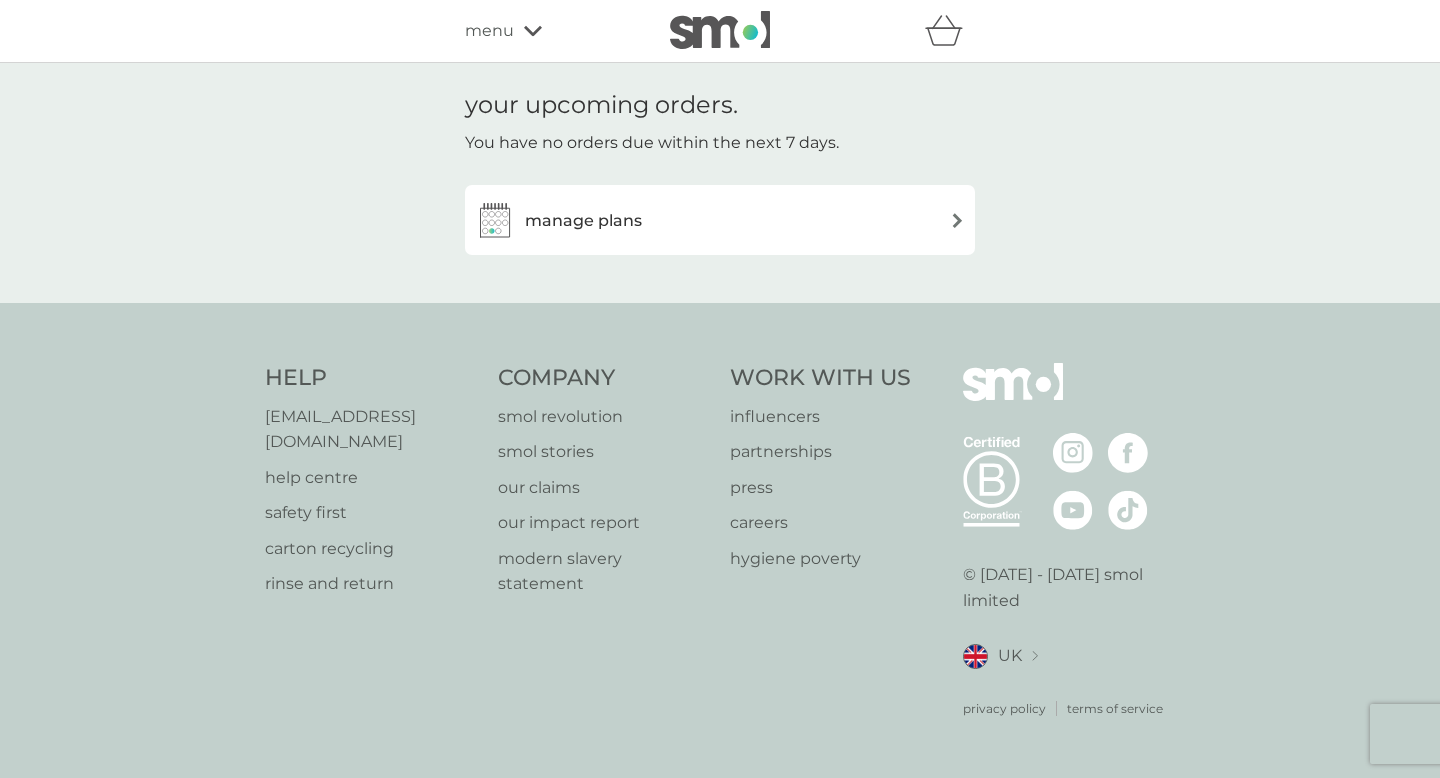 click on "manage plans" at bounding box center (720, 220) 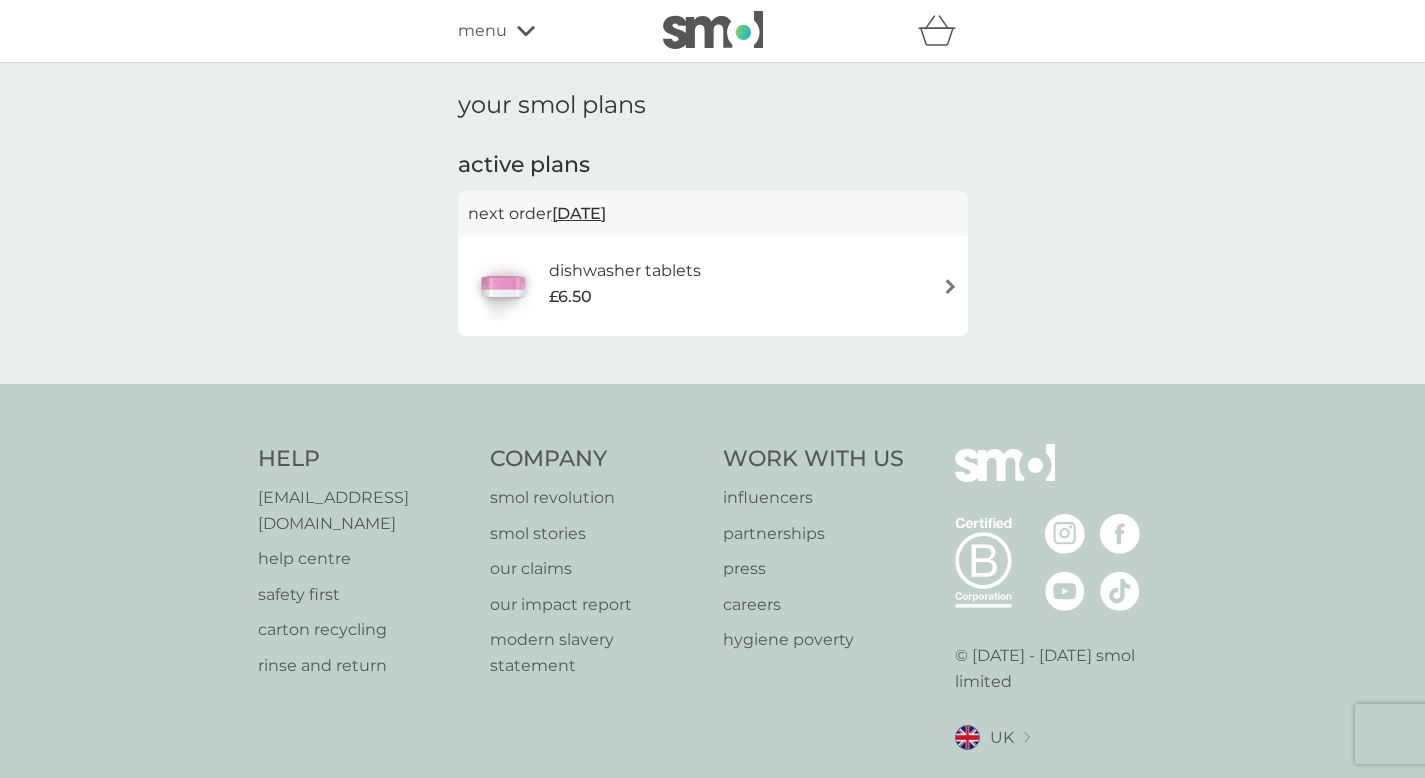 click on "27 Jul 2025" at bounding box center [579, 213] 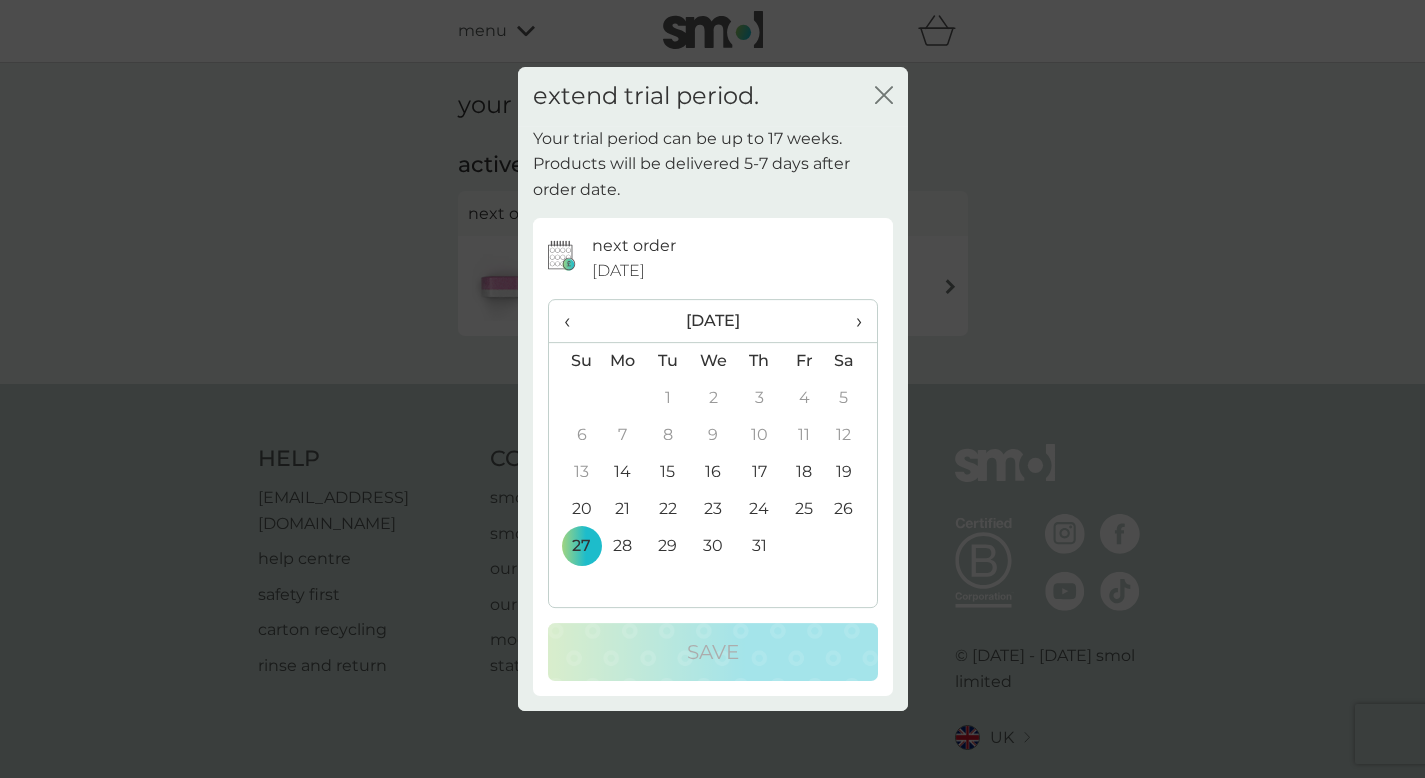 click 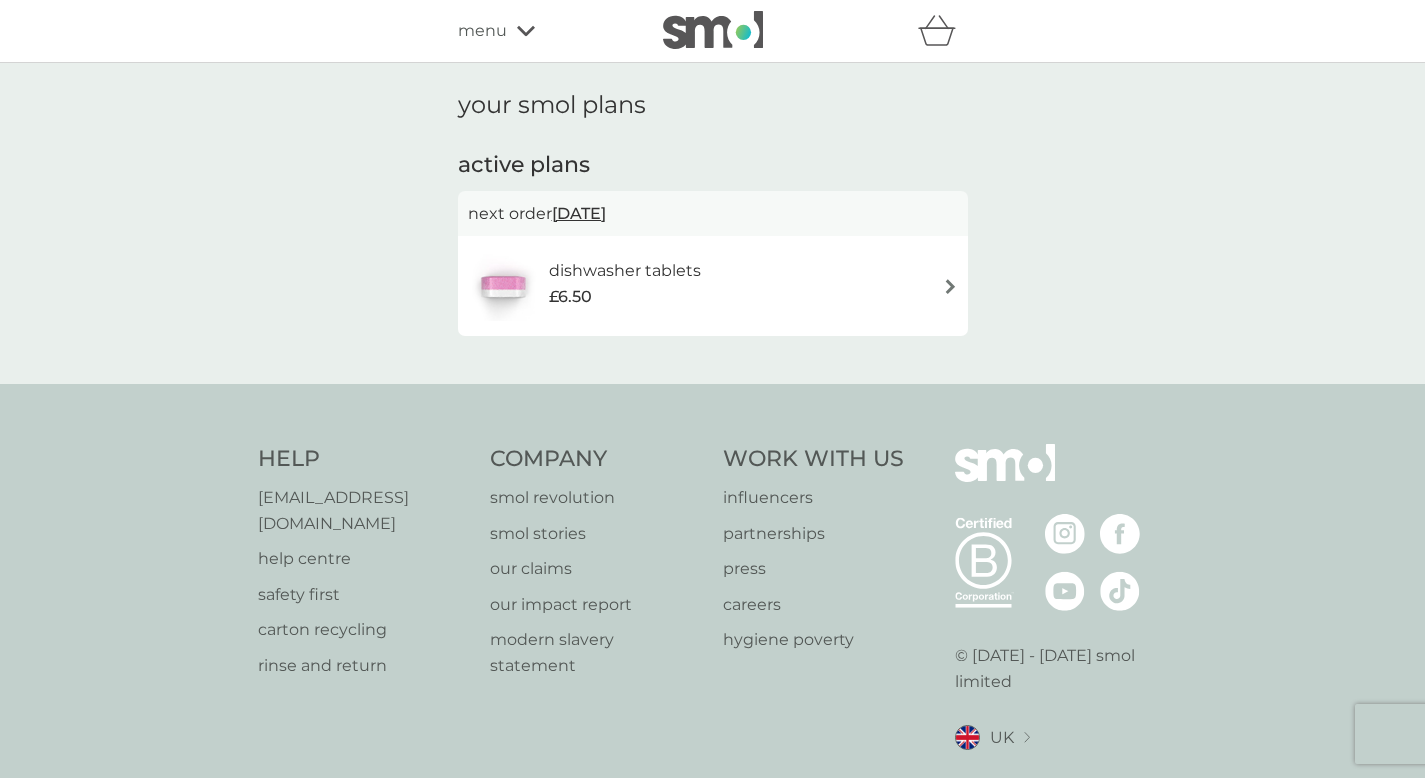 click on "refer a friend & you BOTH save smol impact smol shop your smol plans your upcoming orders your details order history logout menu" at bounding box center (712, 31) 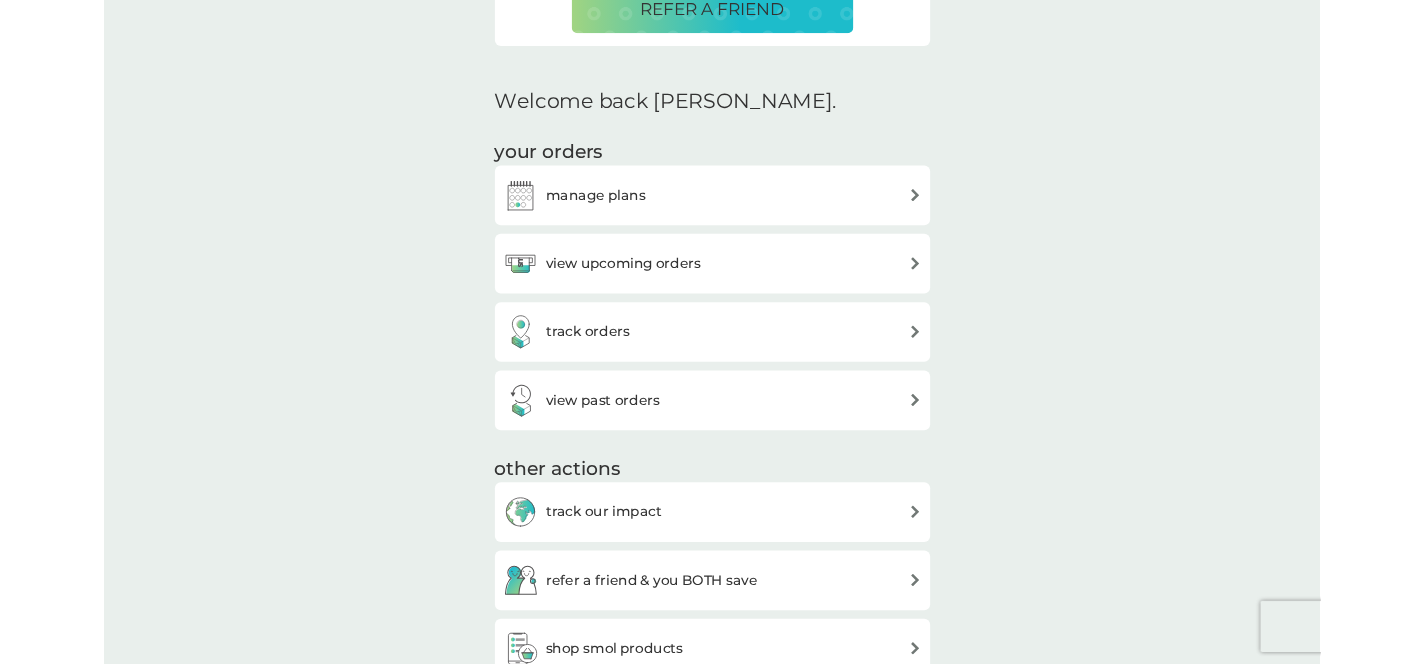 scroll, scrollTop: 551, scrollLeft: 0, axis: vertical 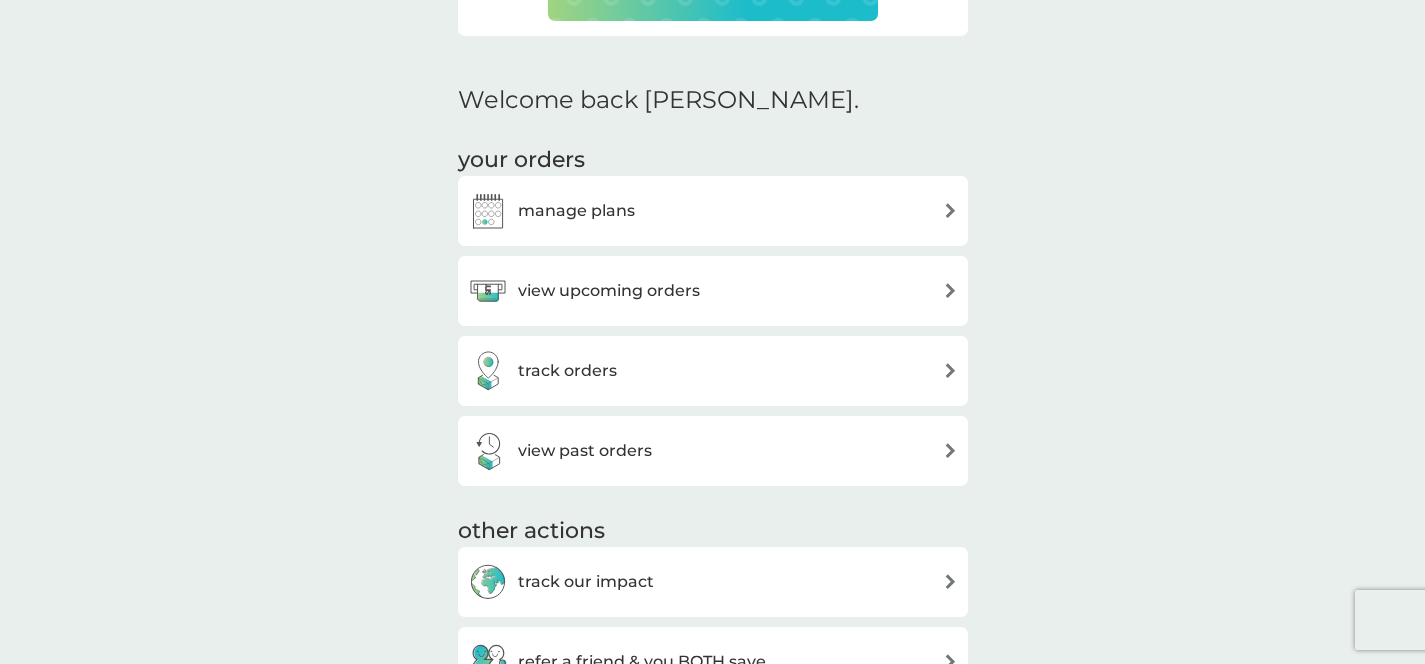 click on "track orders" at bounding box center (542, 371) 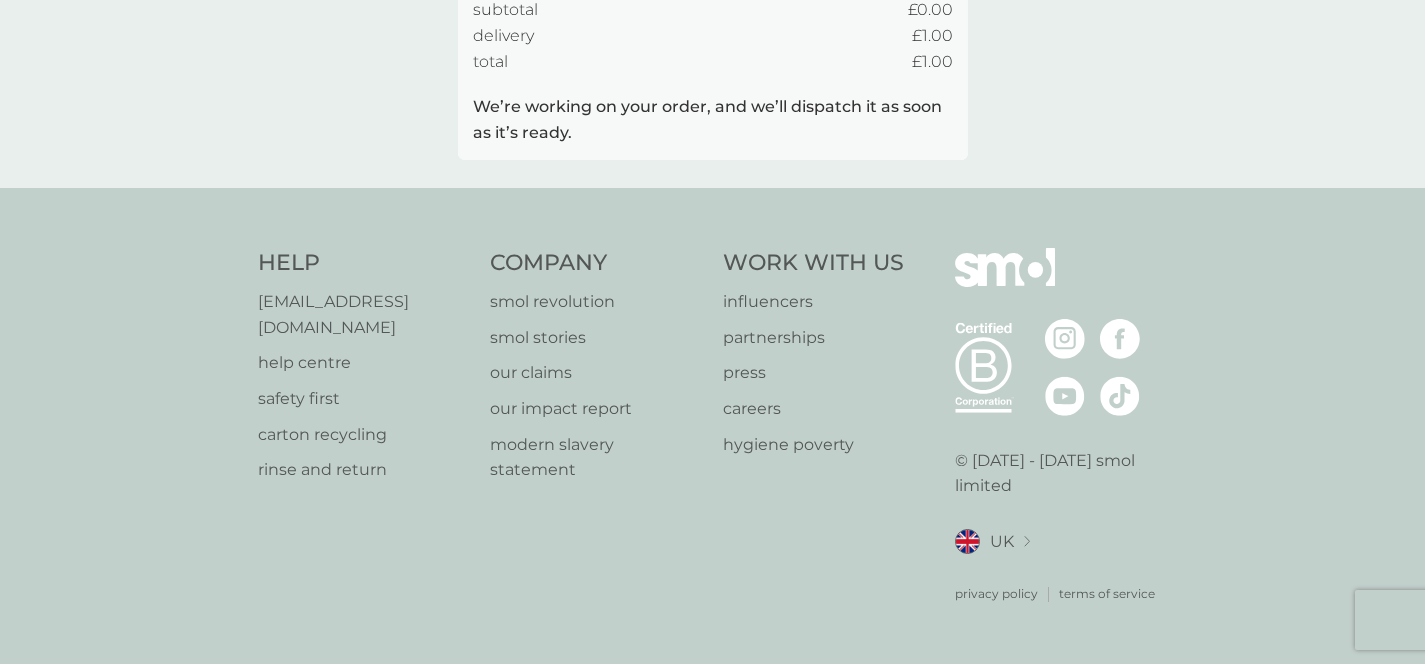 scroll, scrollTop: 0, scrollLeft: 0, axis: both 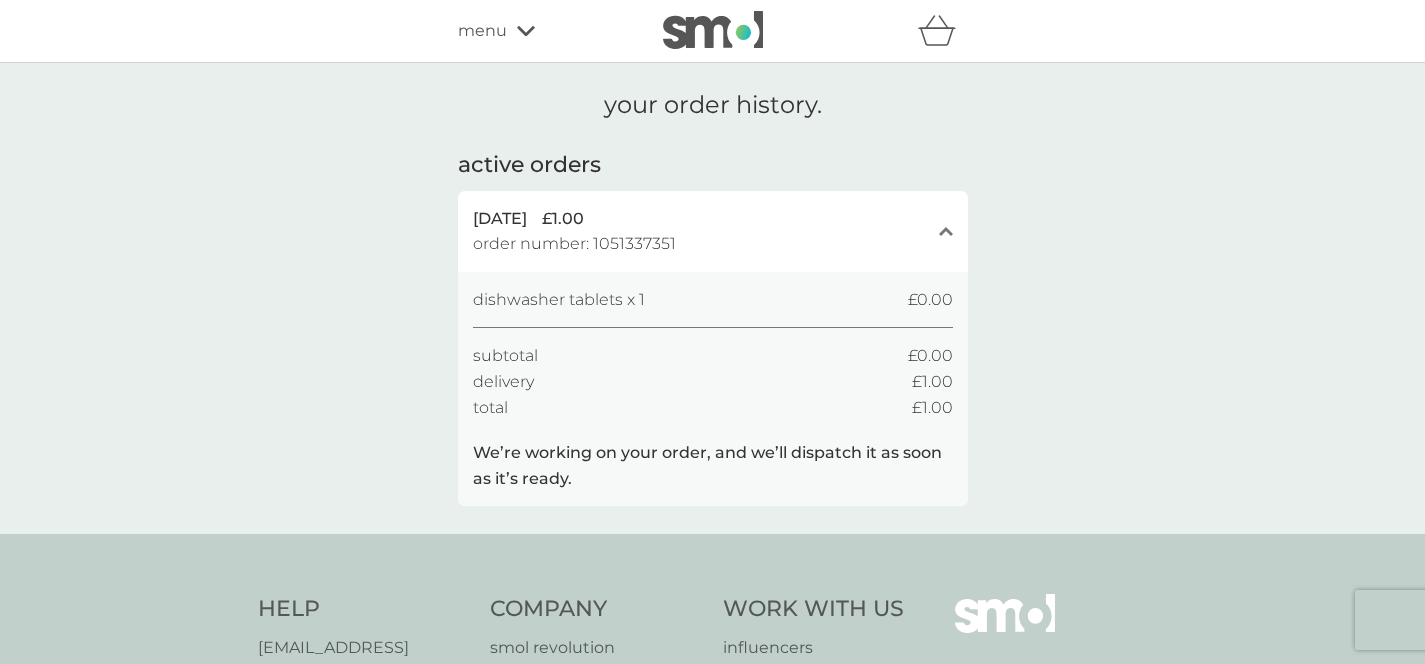 click on "menu" at bounding box center [543, 31] 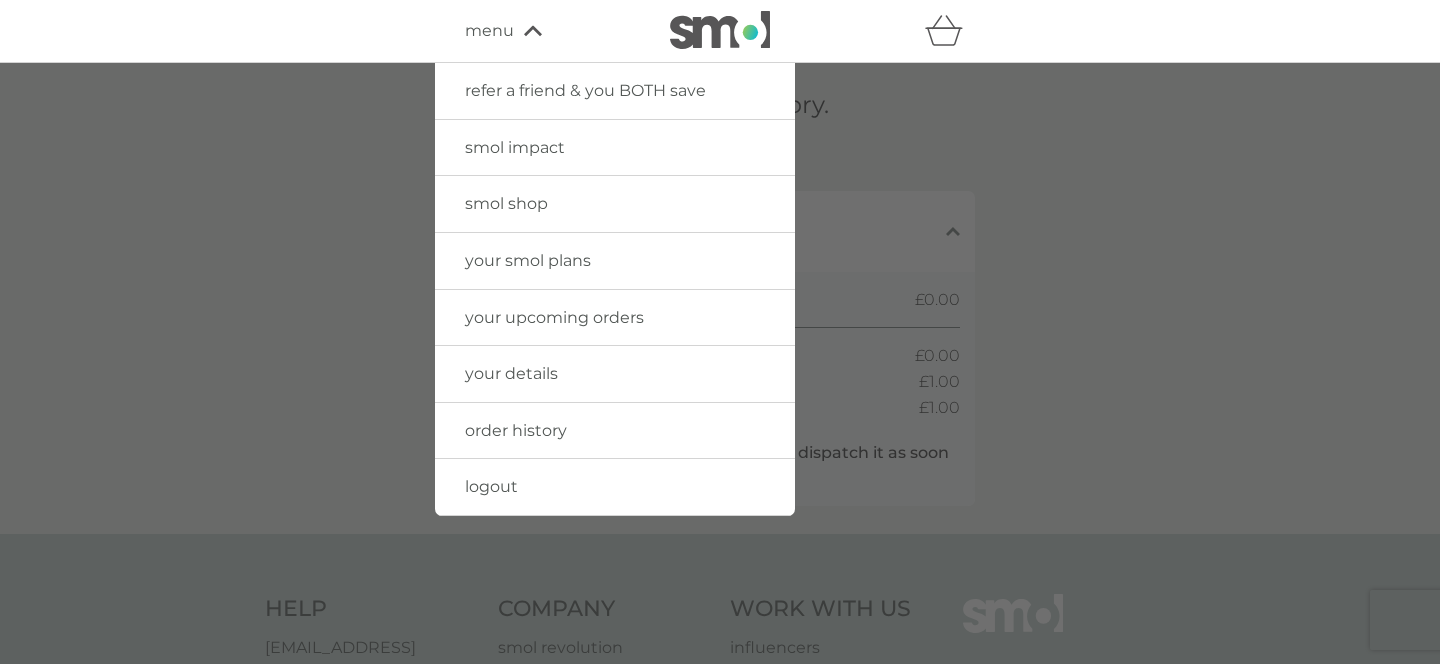click on "menu" at bounding box center (550, 31) 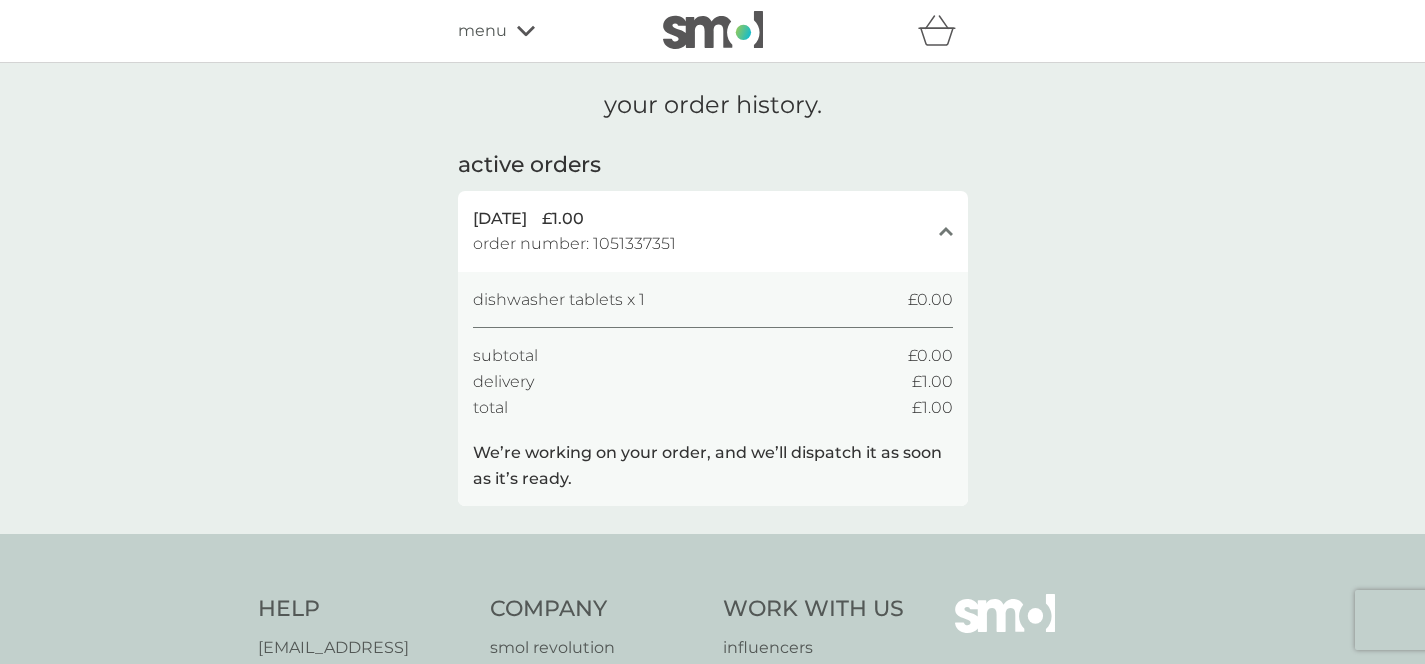 click at bounding box center [713, 30] 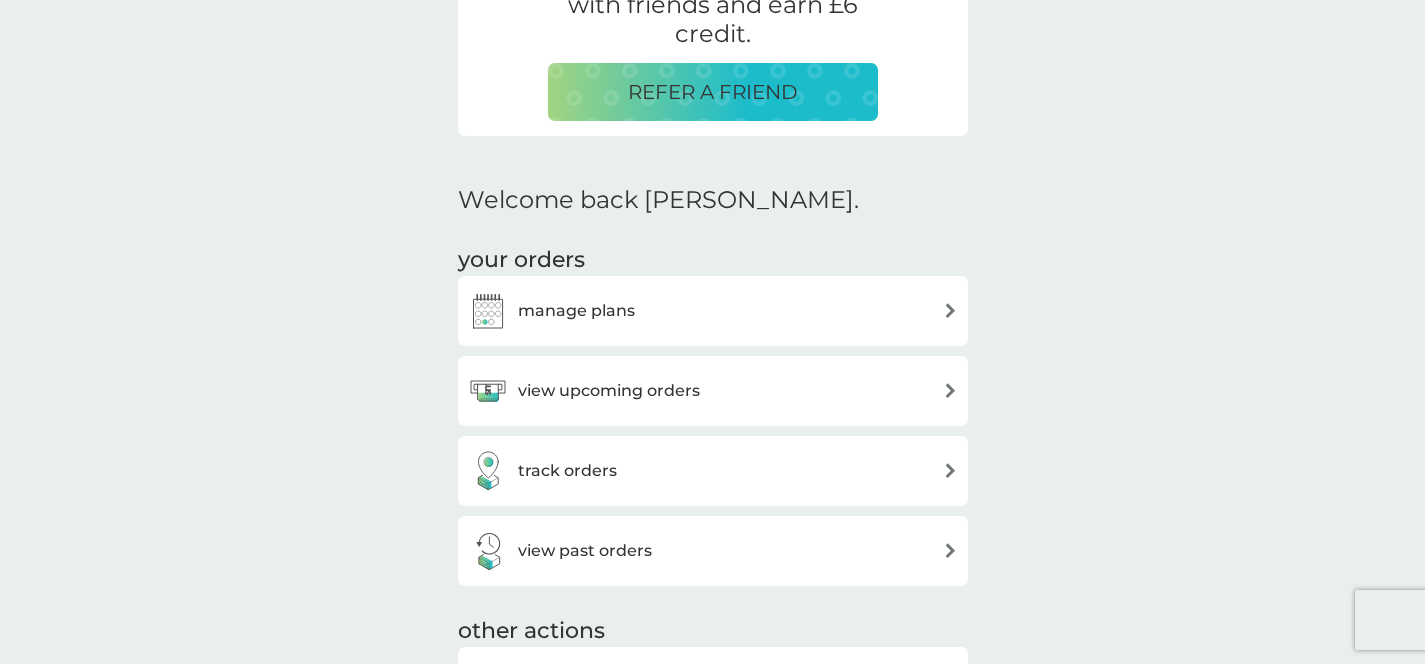 scroll, scrollTop: 452, scrollLeft: 0, axis: vertical 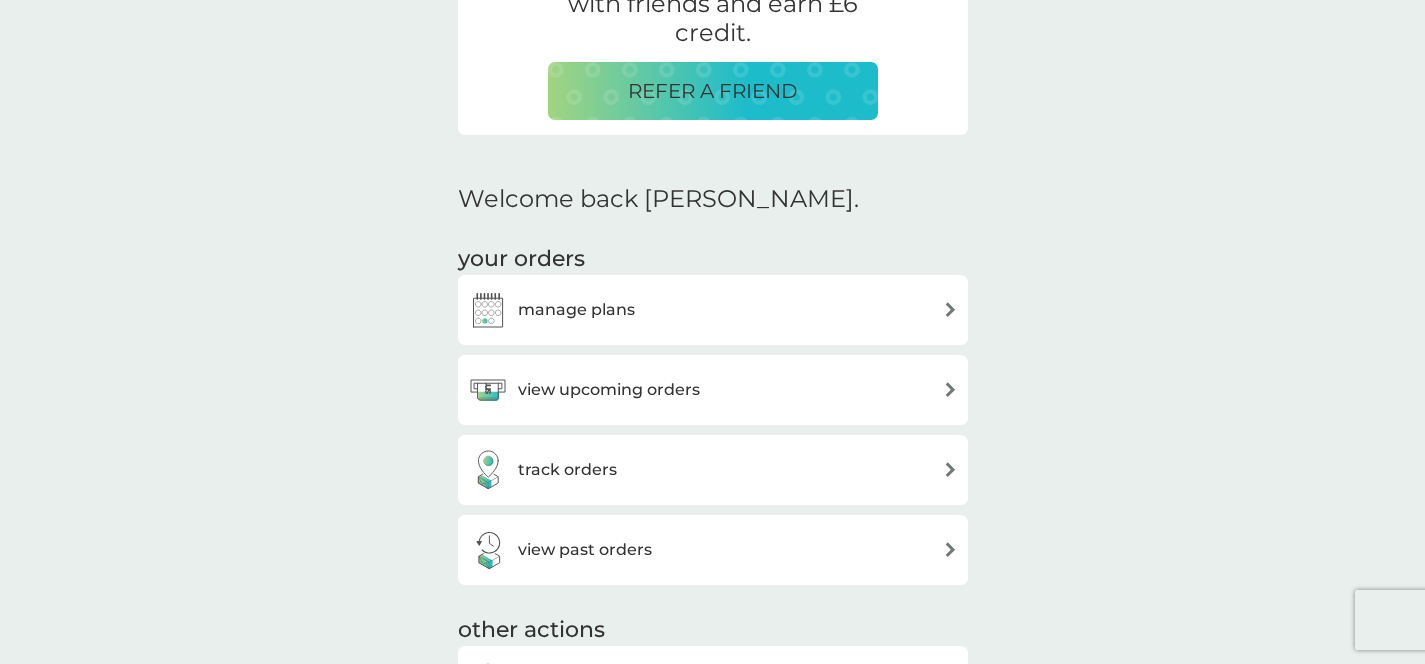 click on "manage plans" at bounding box center [713, 310] 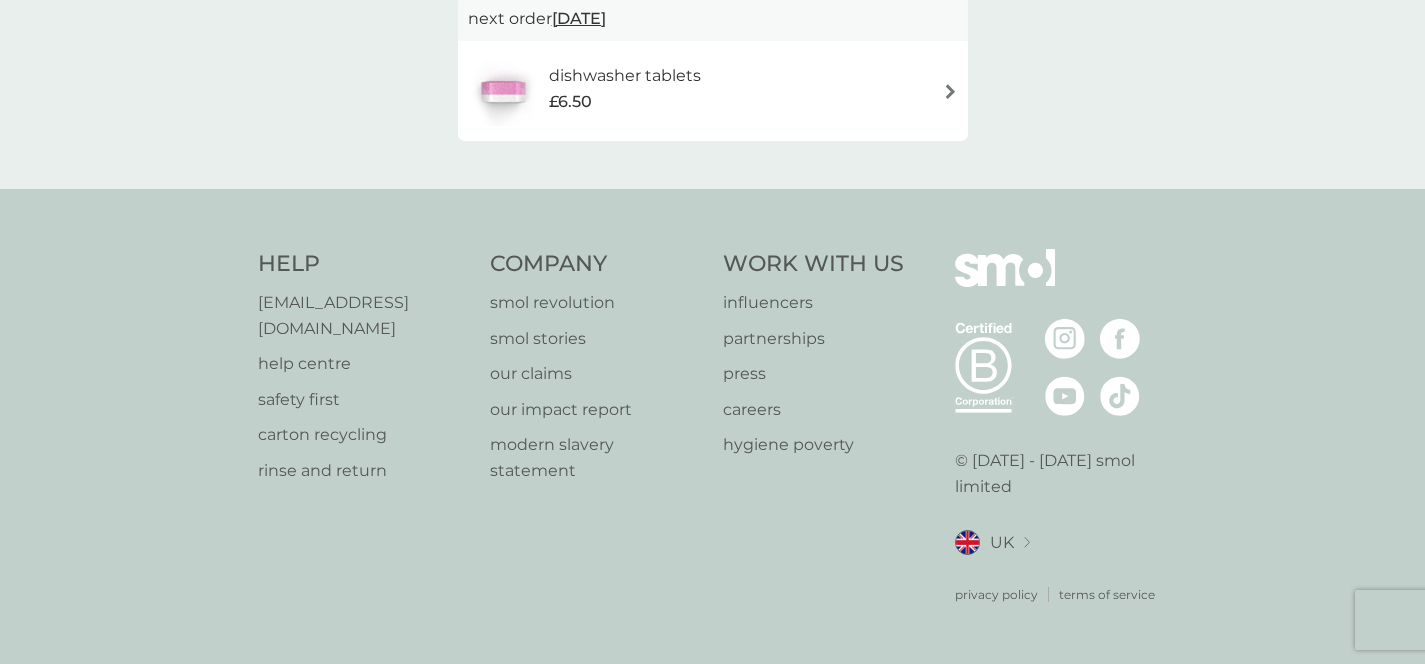 scroll, scrollTop: 0, scrollLeft: 0, axis: both 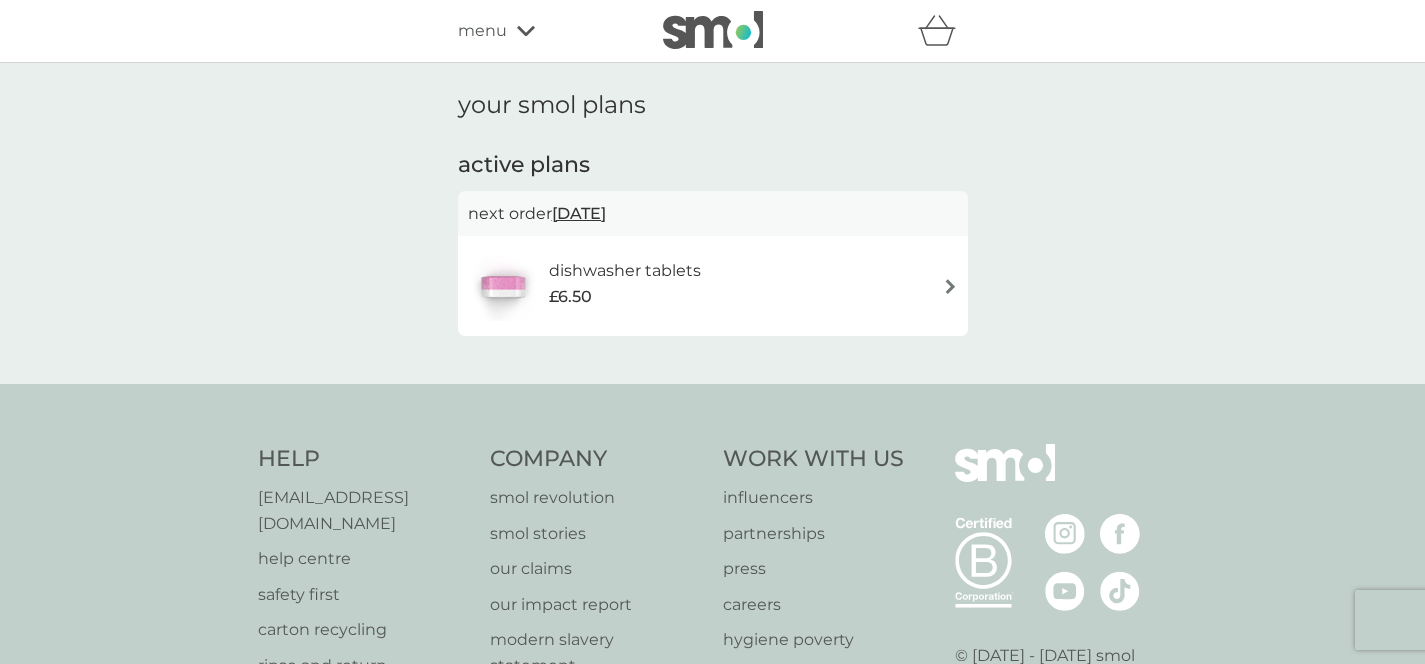 click on "27 Jul 2025" at bounding box center (579, 213) 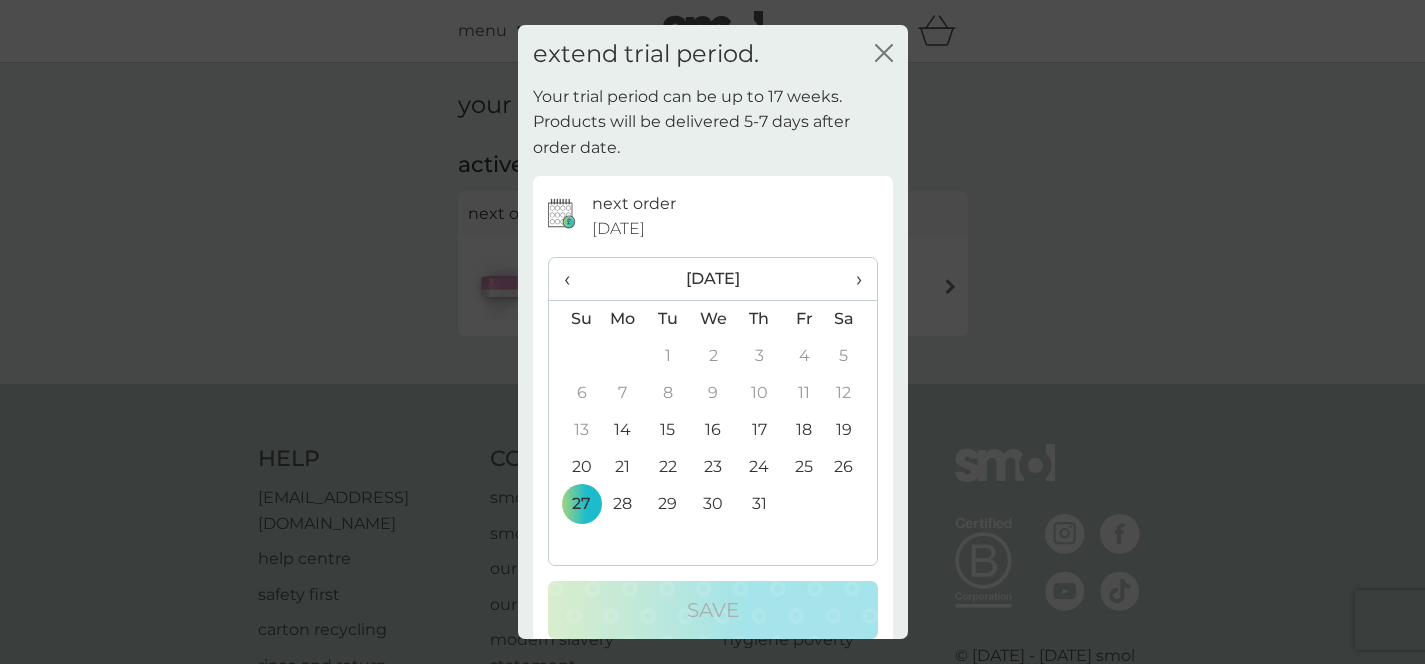 click on "›" at bounding box center [851, 279] 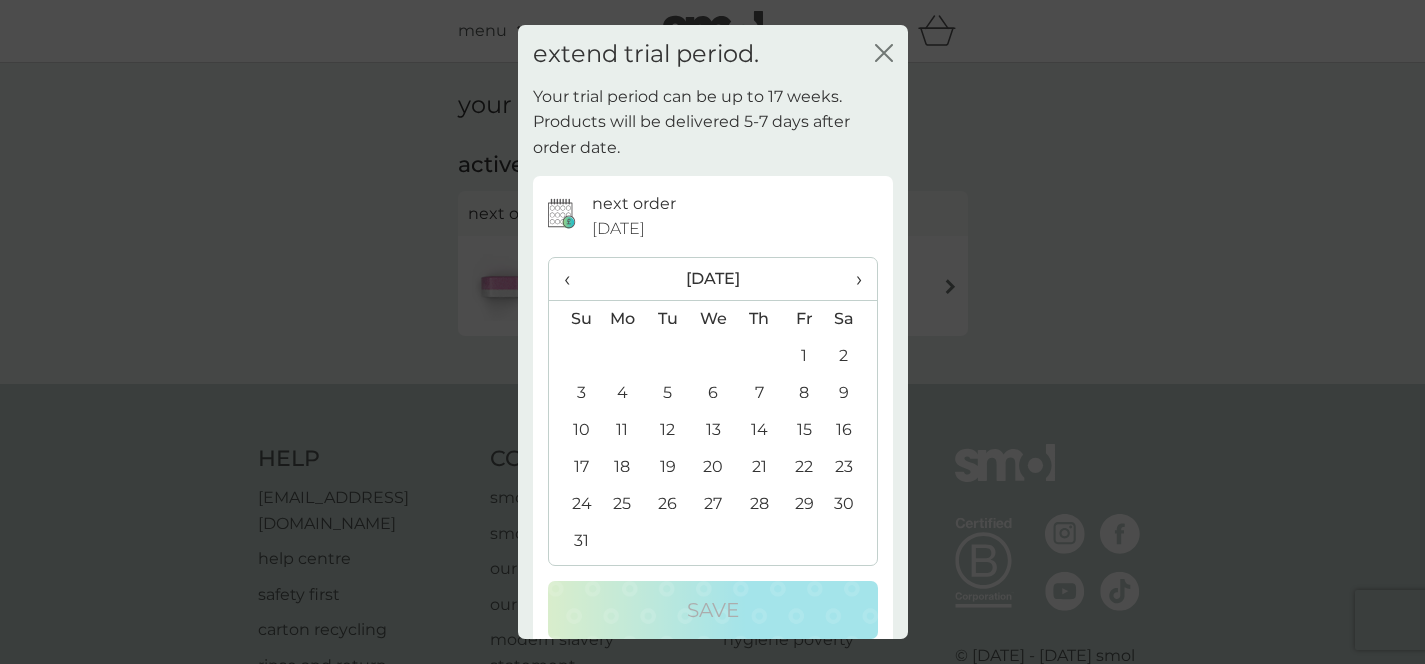click on "‹" at bounding box center [574, 279] 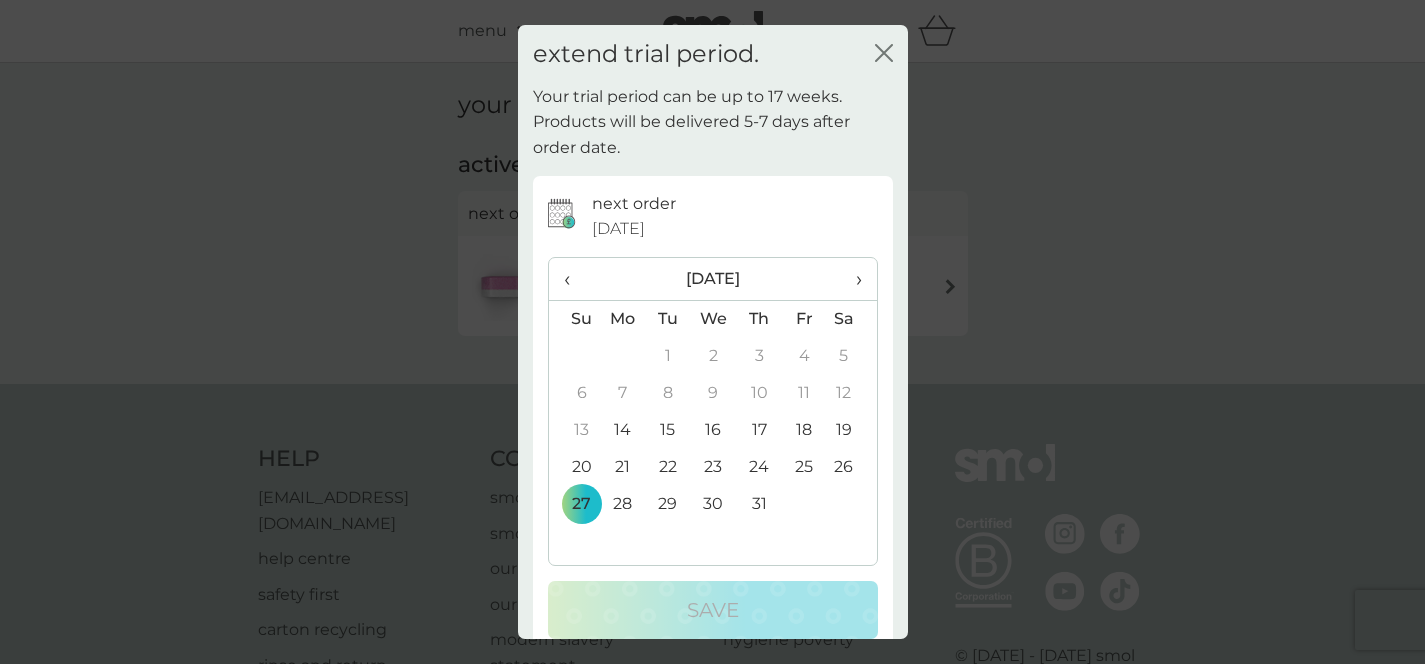 click on "›" at bounding box center (851, 279) 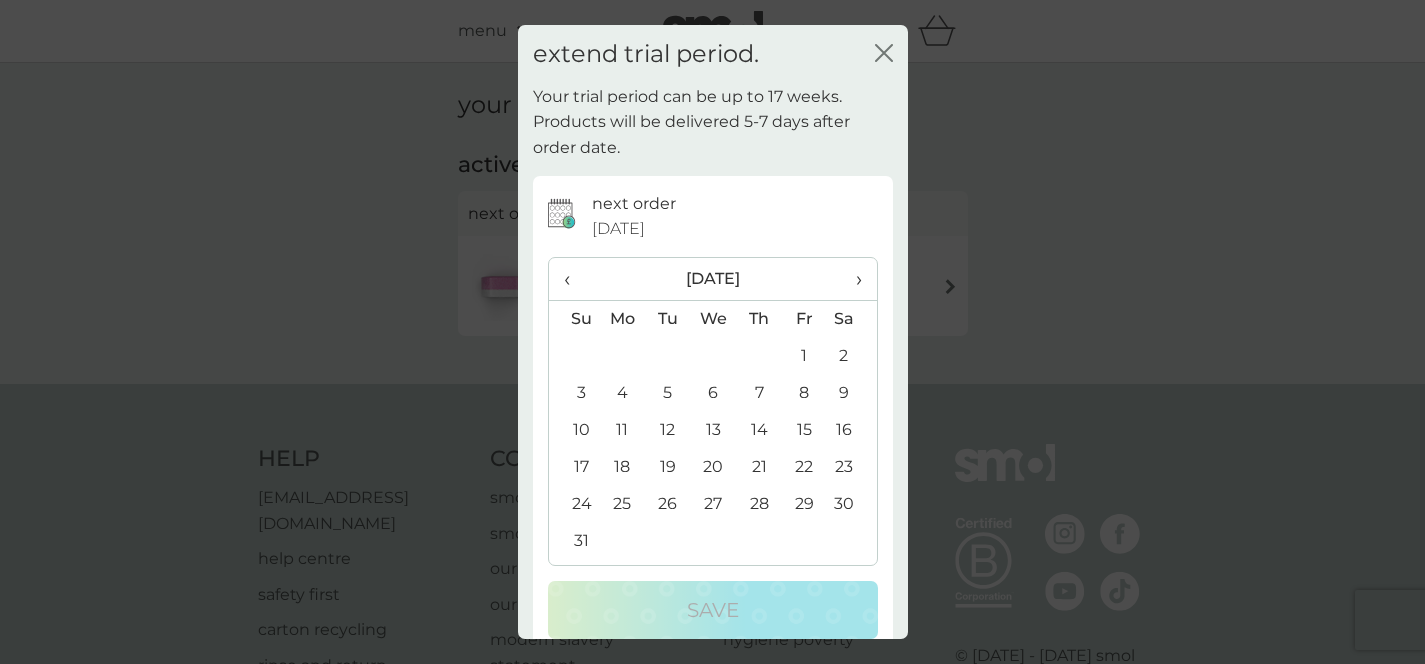 click on "1" at bounding box center (804, 356) 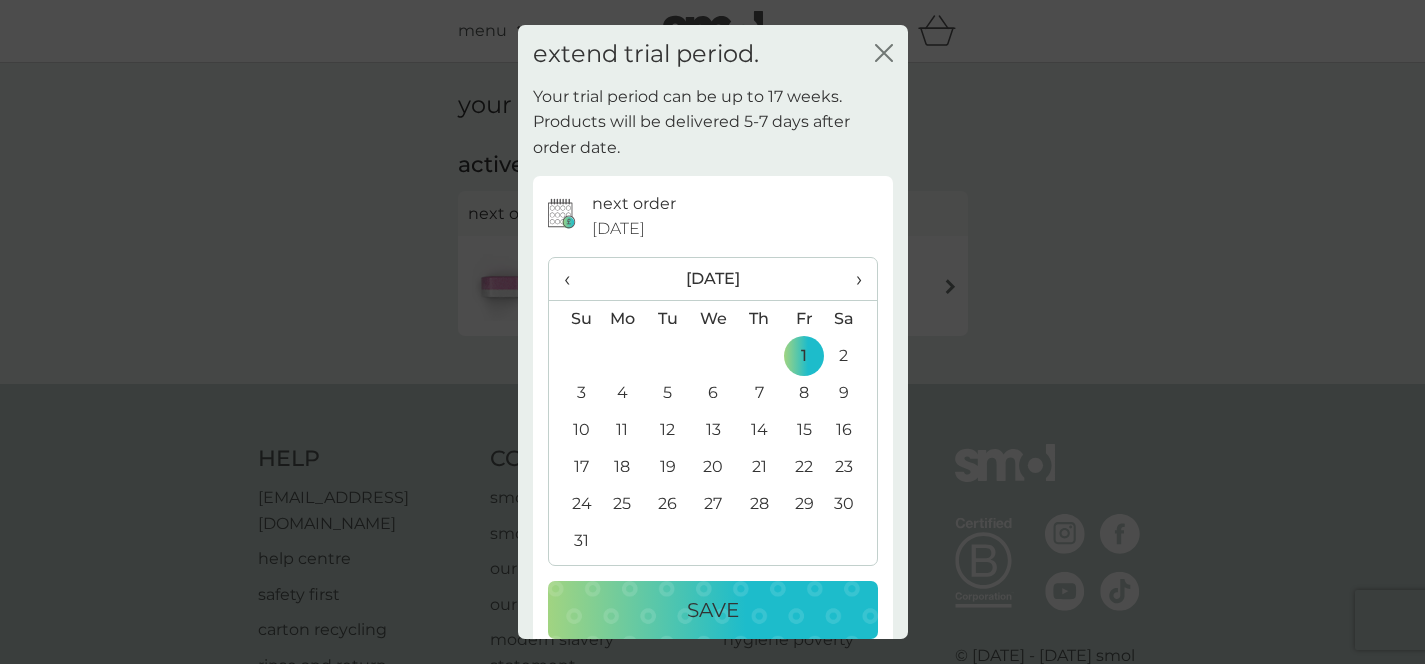 click on "Save" at bounding box center [713, 610] 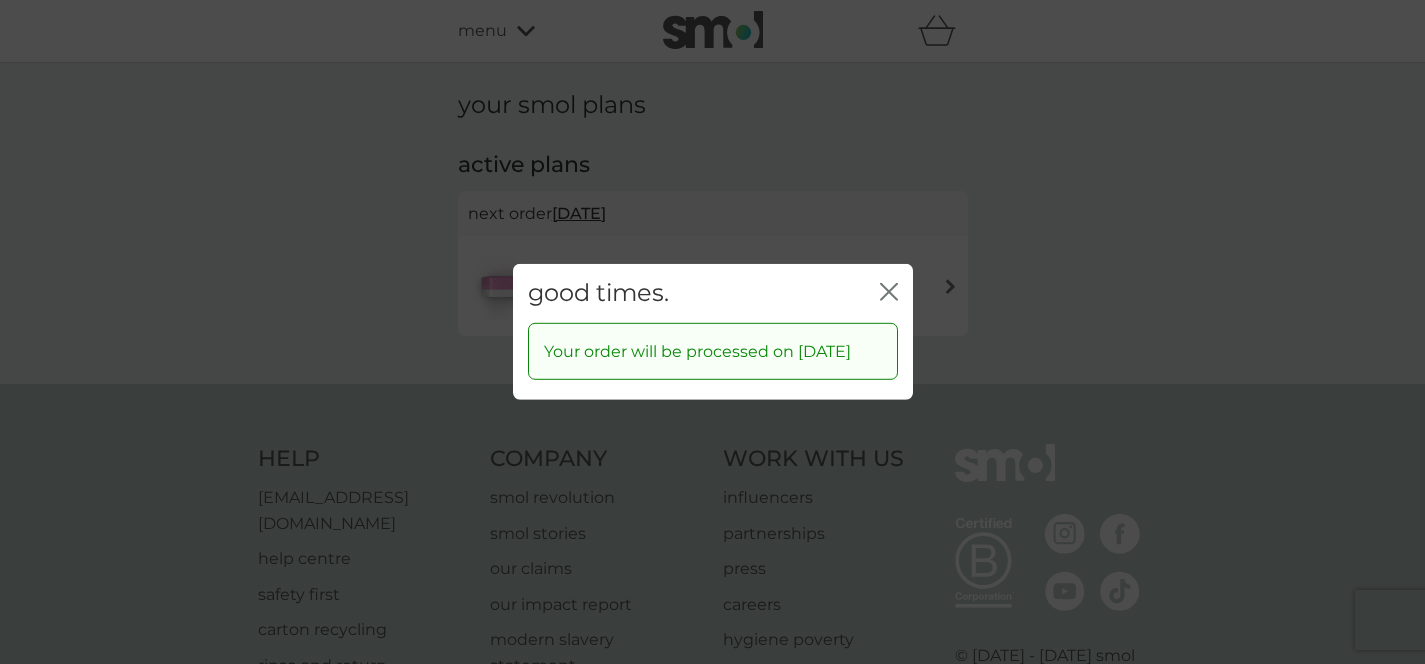 click on "good times. close" at bounding box center (713, 293) 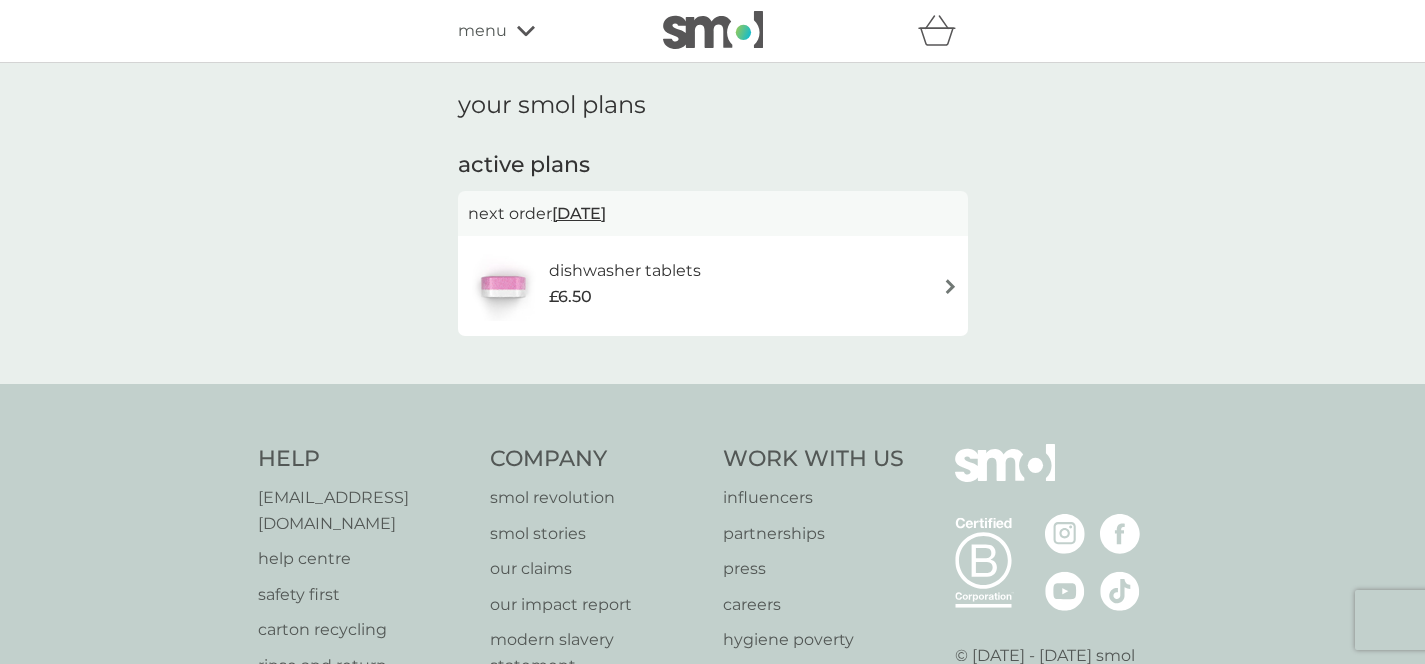 click on "1 Aug 2025" at bounding box center [579, 213] 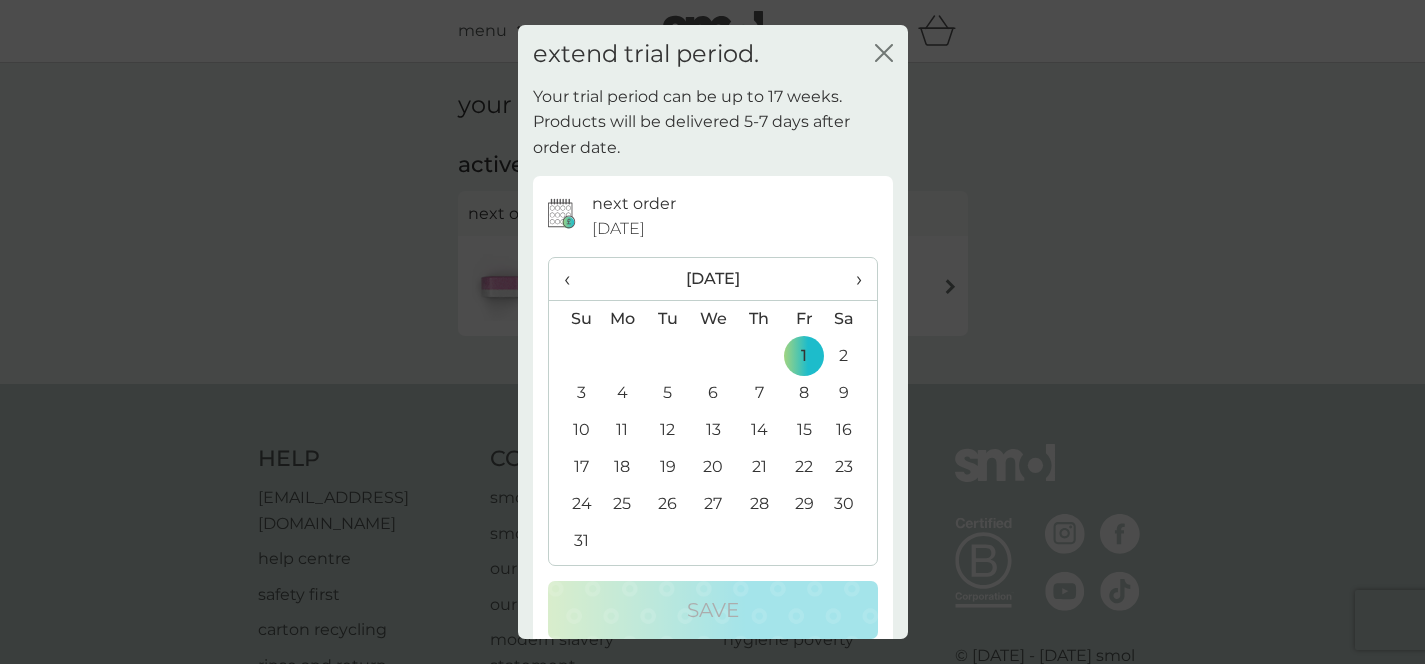 click on "close" 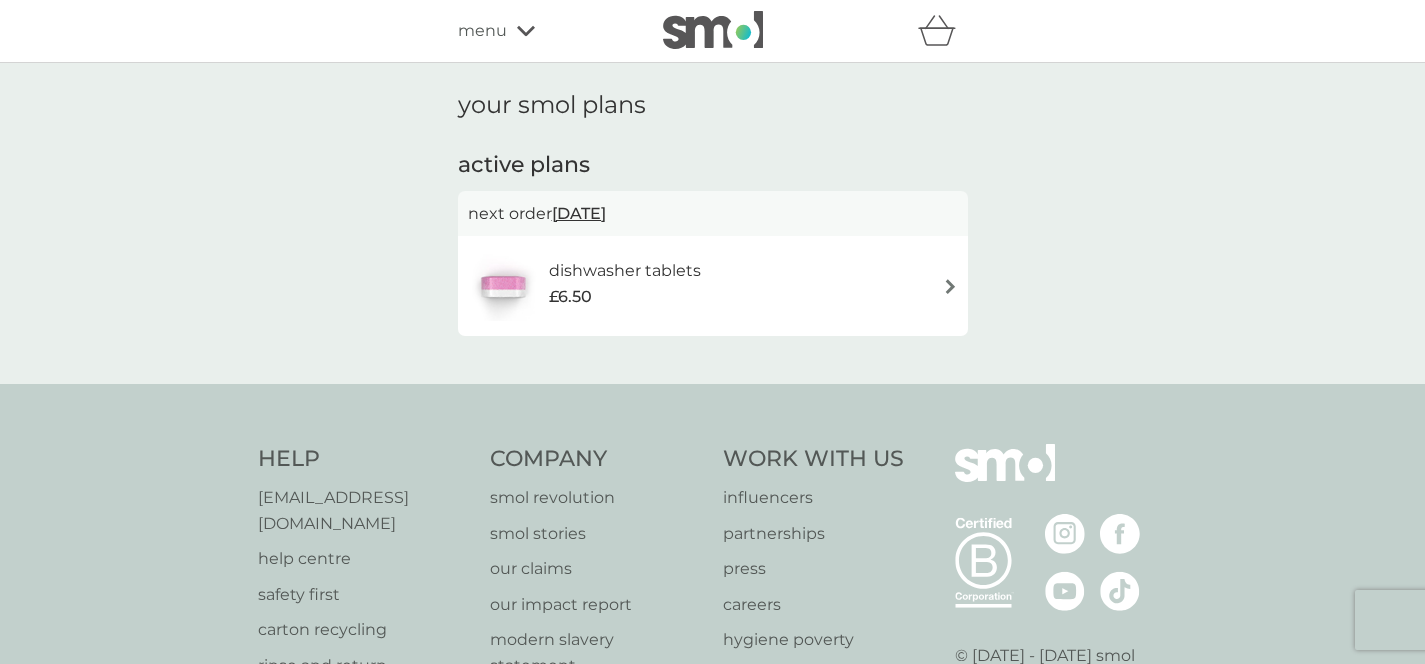 click on "your smol plans active plans next order  1 Aug 2025 dishwasher tablets £6.50" at bounding box center (712, 223) 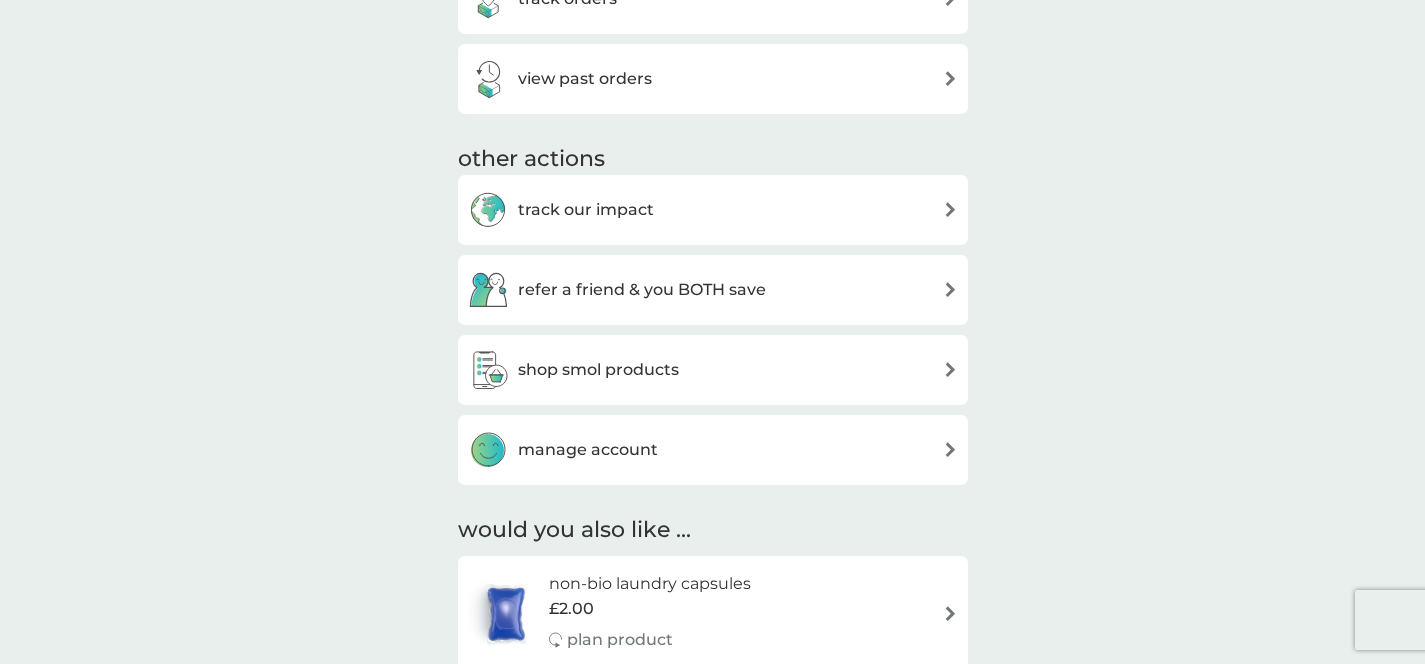 scroll, scrollTop: 925, scrollLeft: 0, axis: vertical 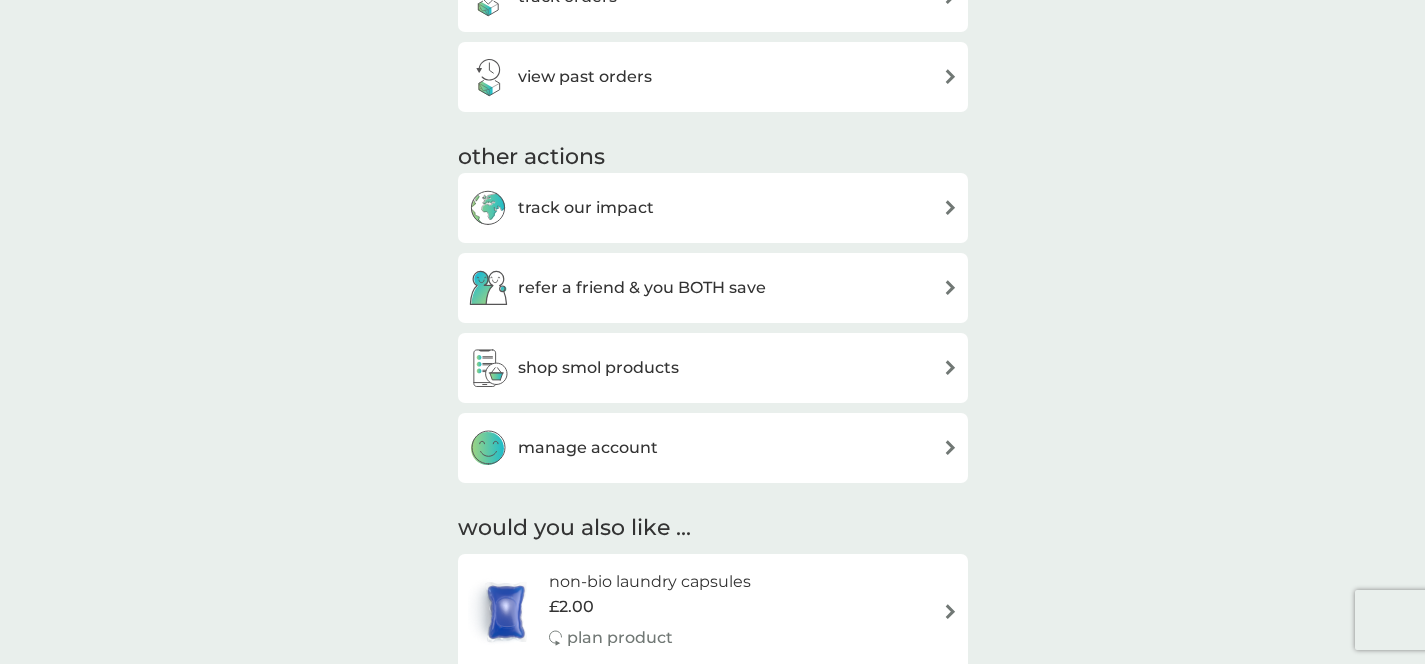 click on "manage account" at bounding box center [563, 448] 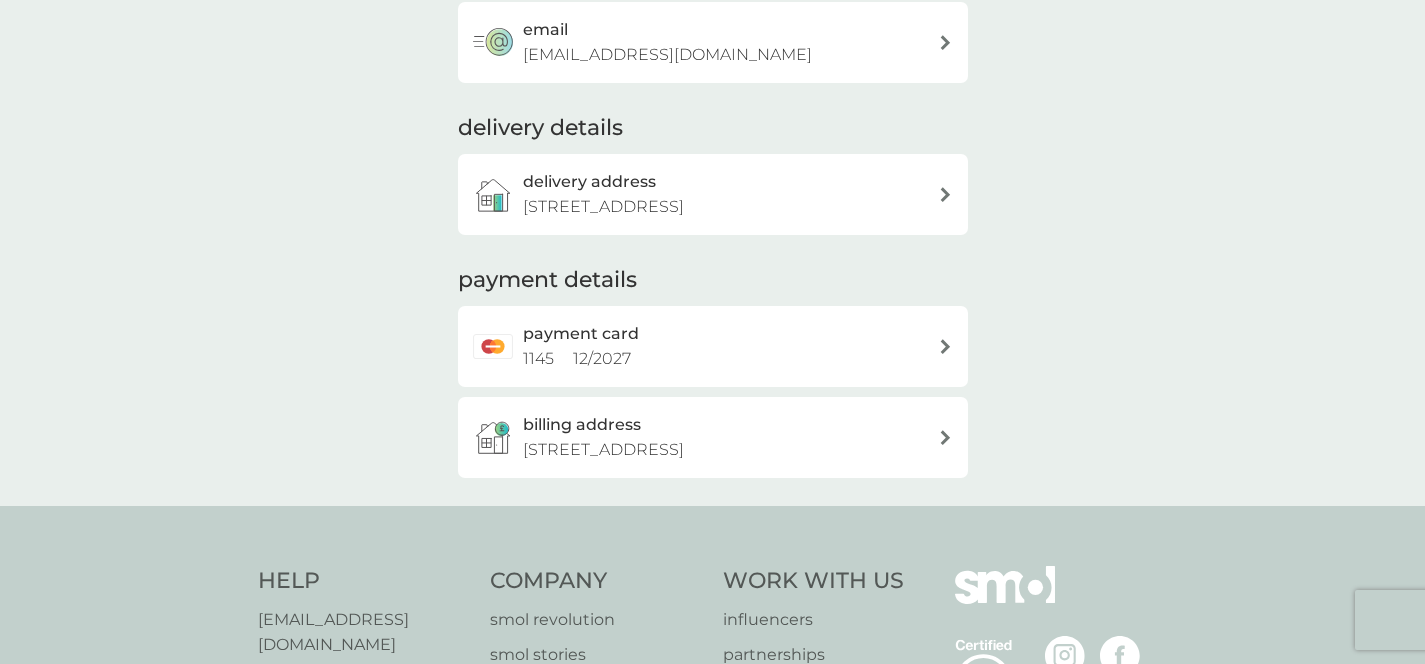 scroll, scrollTop: 0, scrollLeft: 0, axis: both 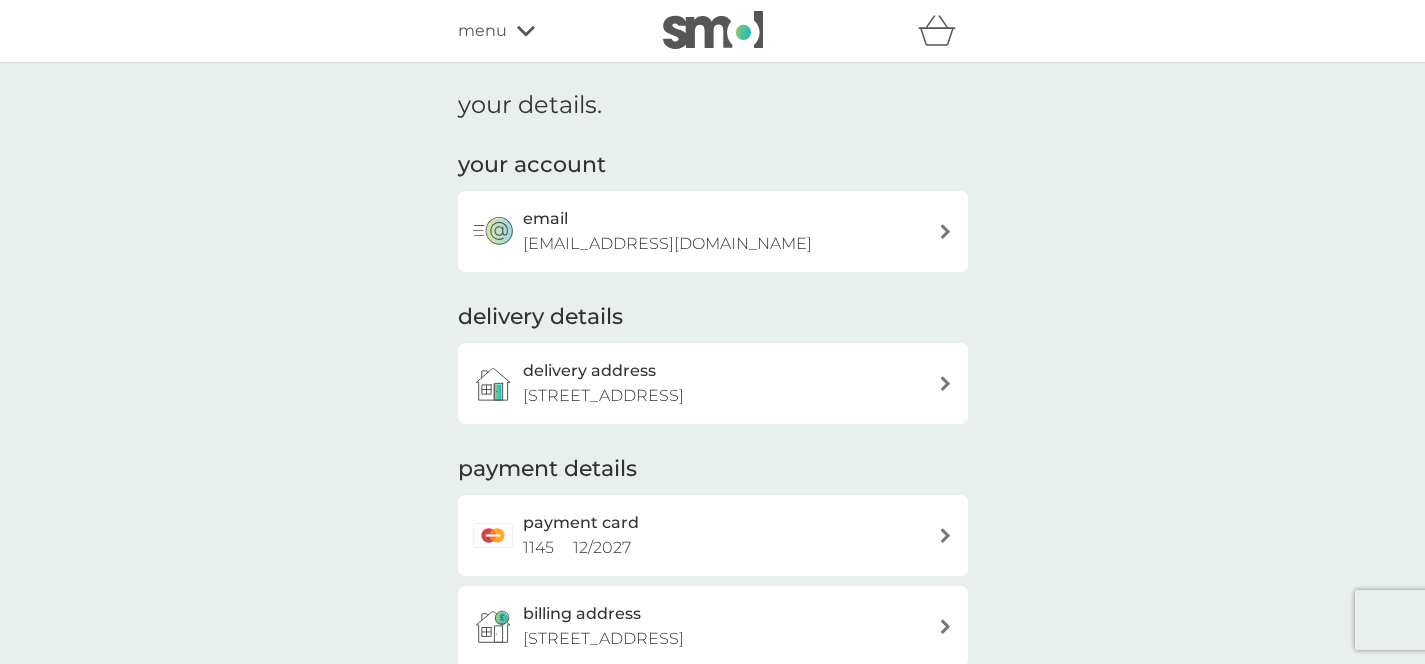 click at bounding box center [713, 30] 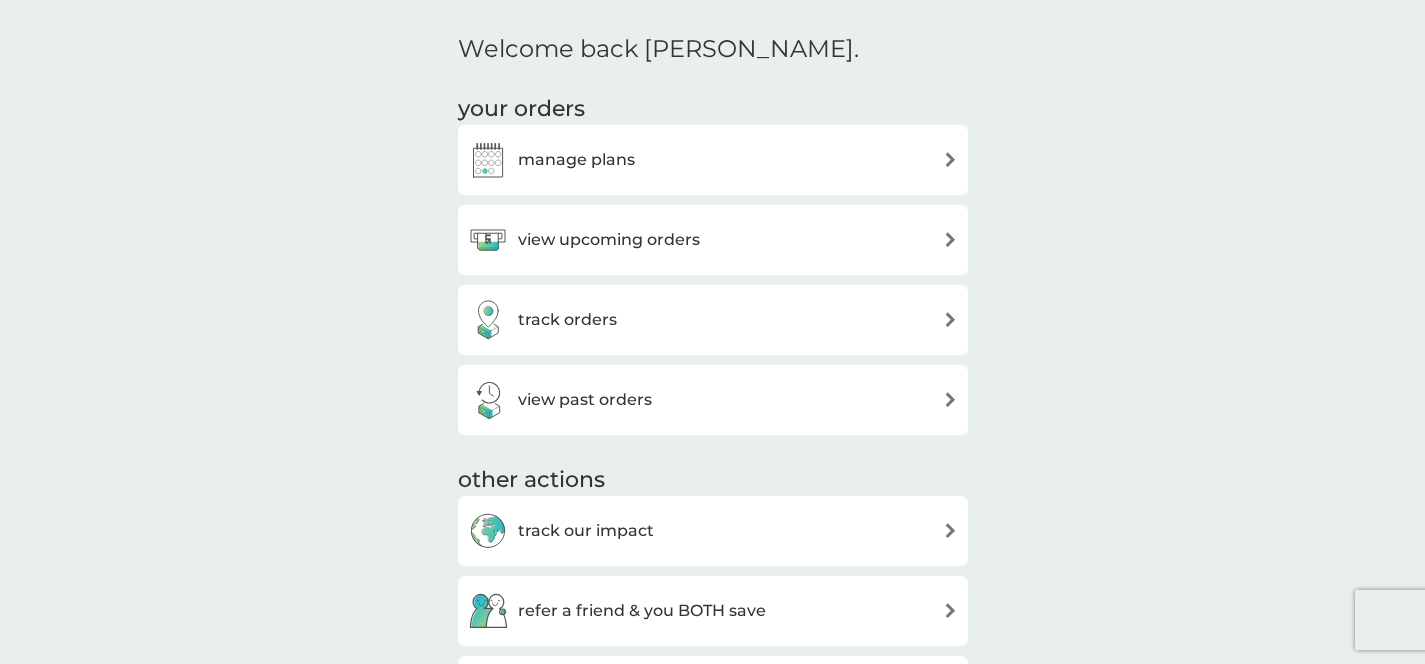 scroll, scrollTop: 610, scrollLeft: 0, axis: vertical 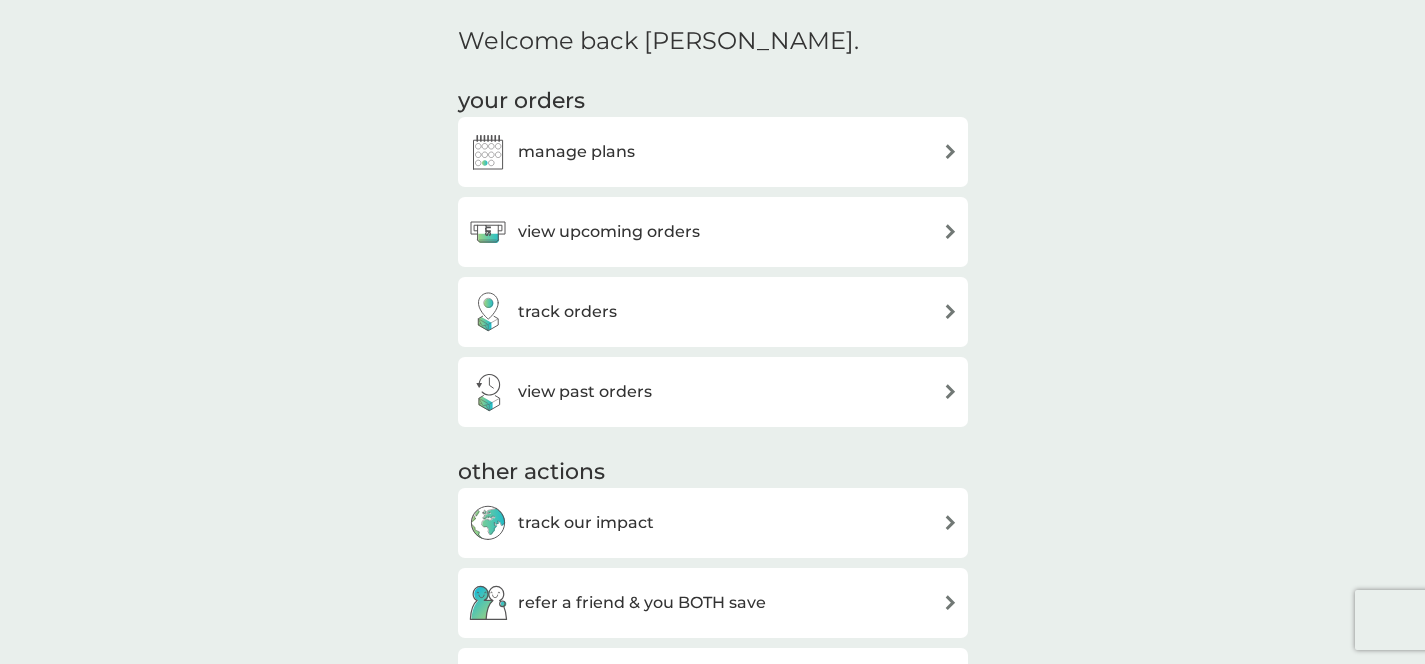 click on "track orders" at bounding box center (542, 312) 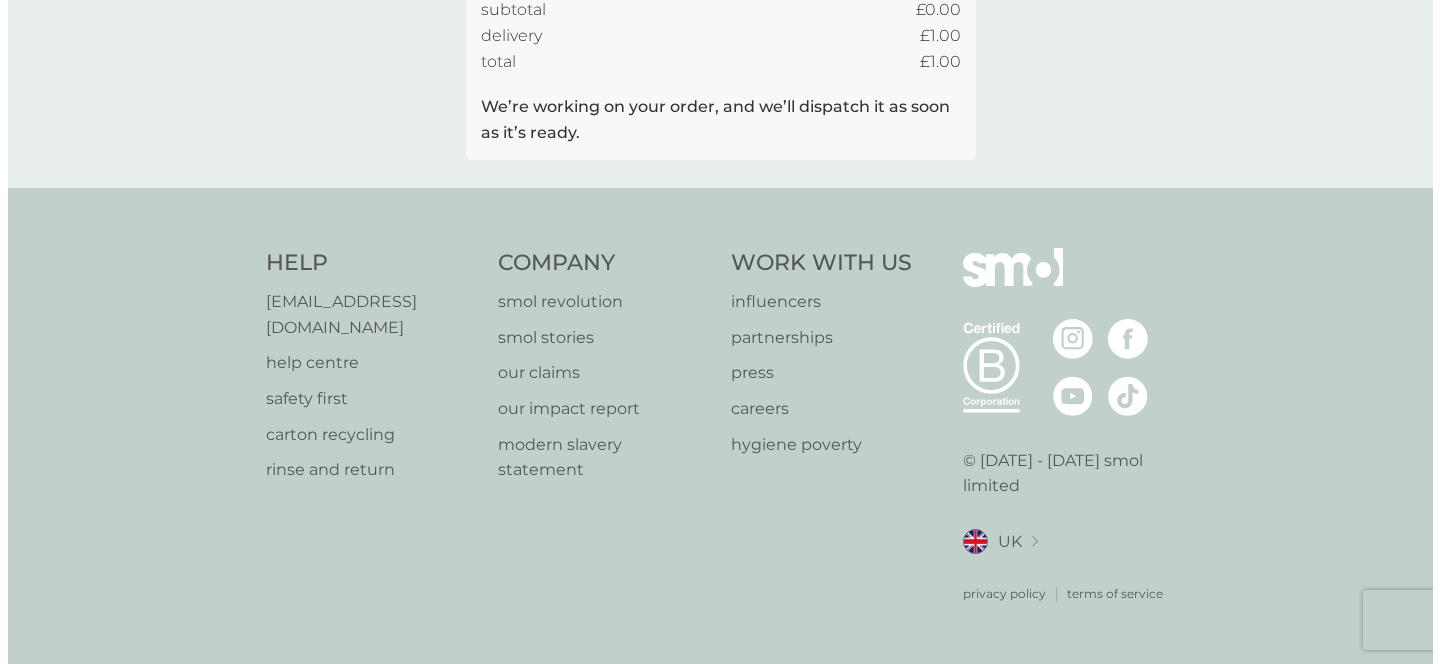 scroll, scrollTop: 0, scrollLeft: 0, axis: both 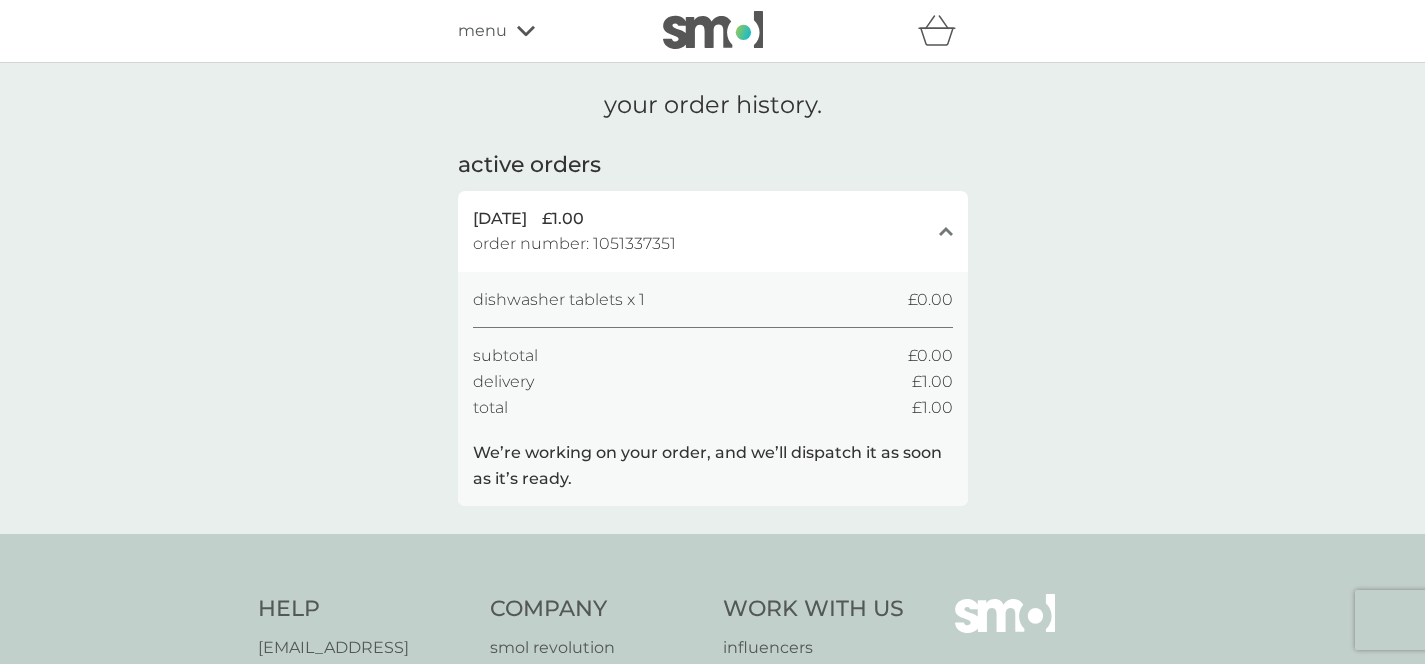 click at bounding box center (713, 30) 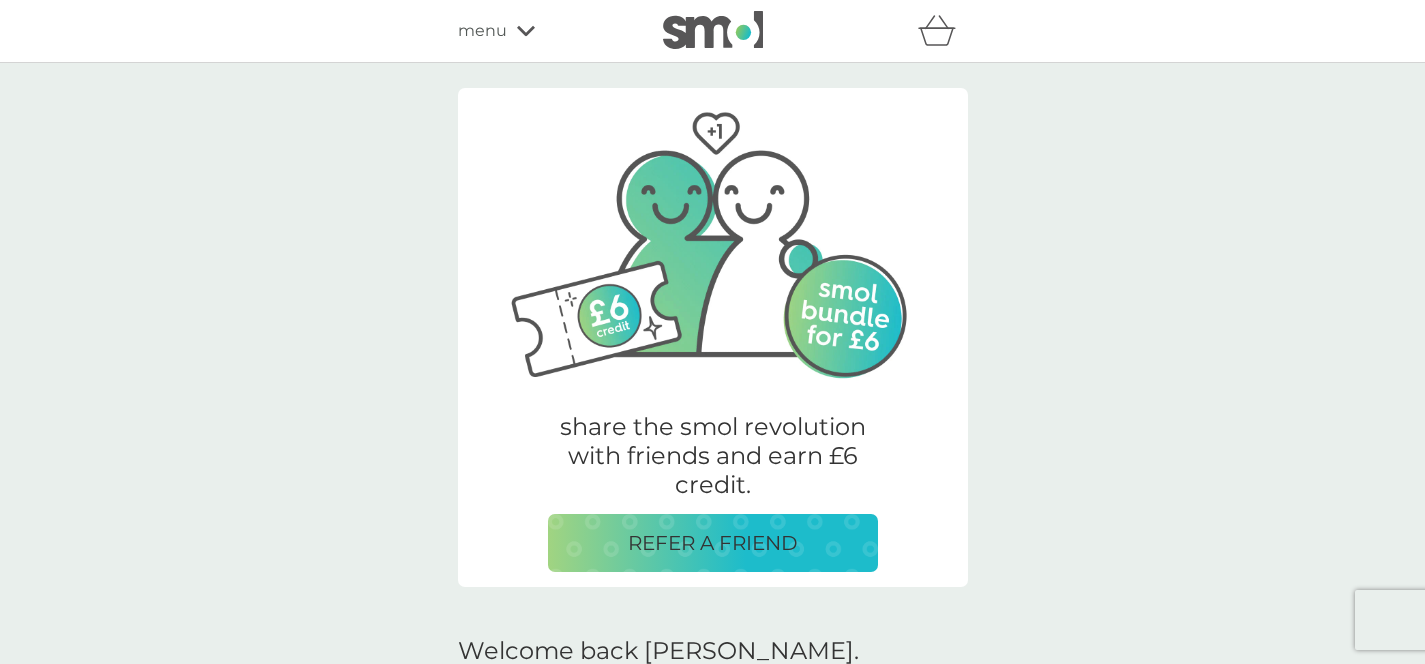 click 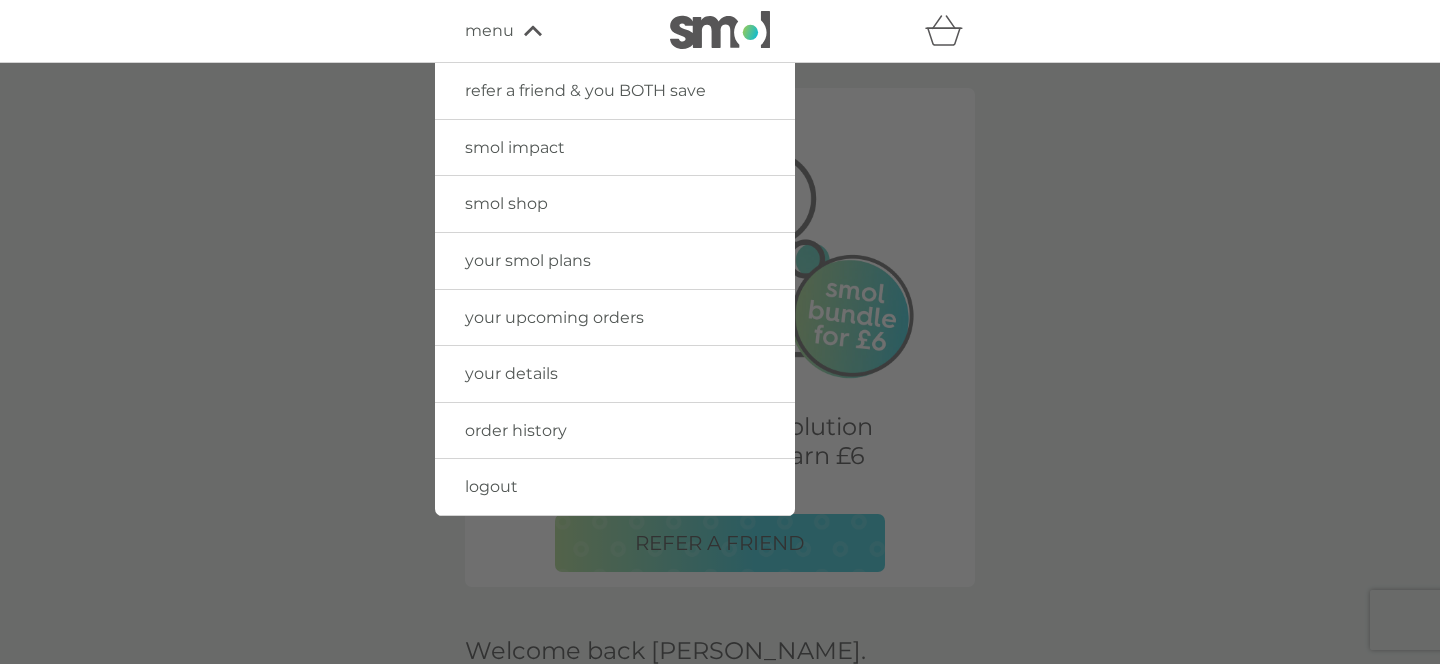 click on "logout" at bounding box center (491, 486) 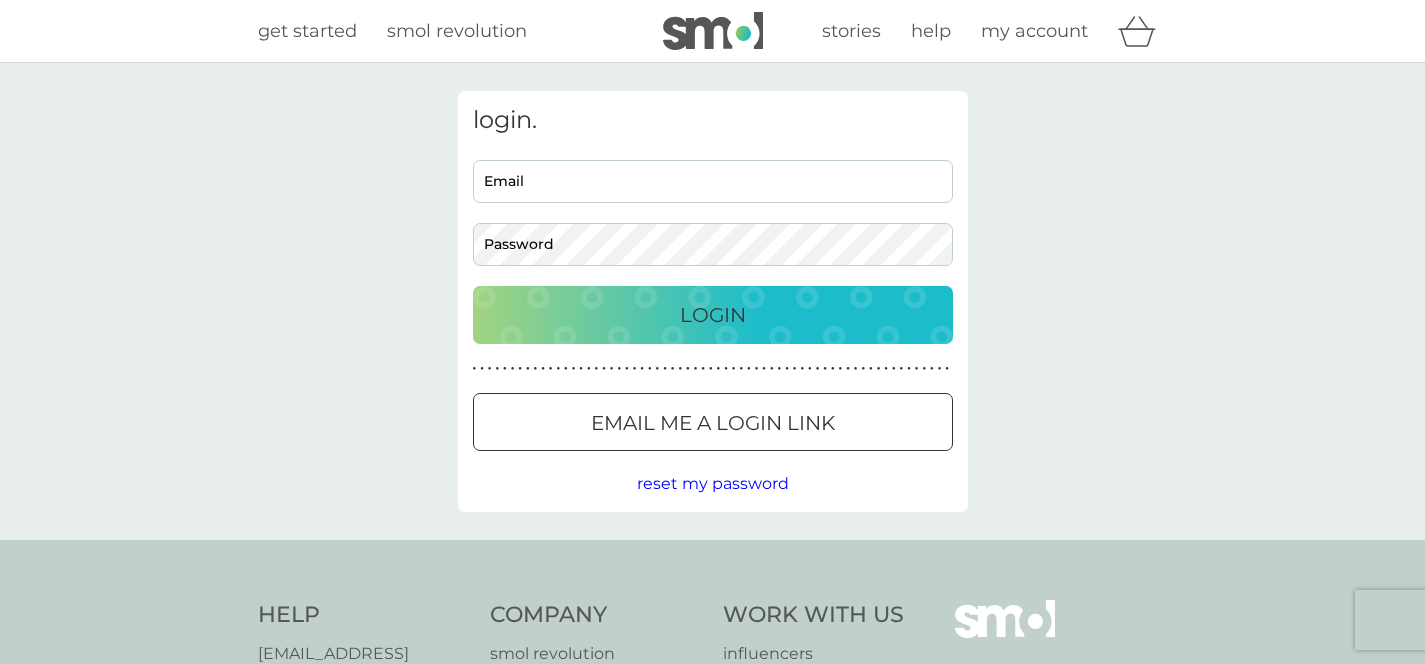 scroll, scrollTop: 0, scrollLeft: 0, axis: both 